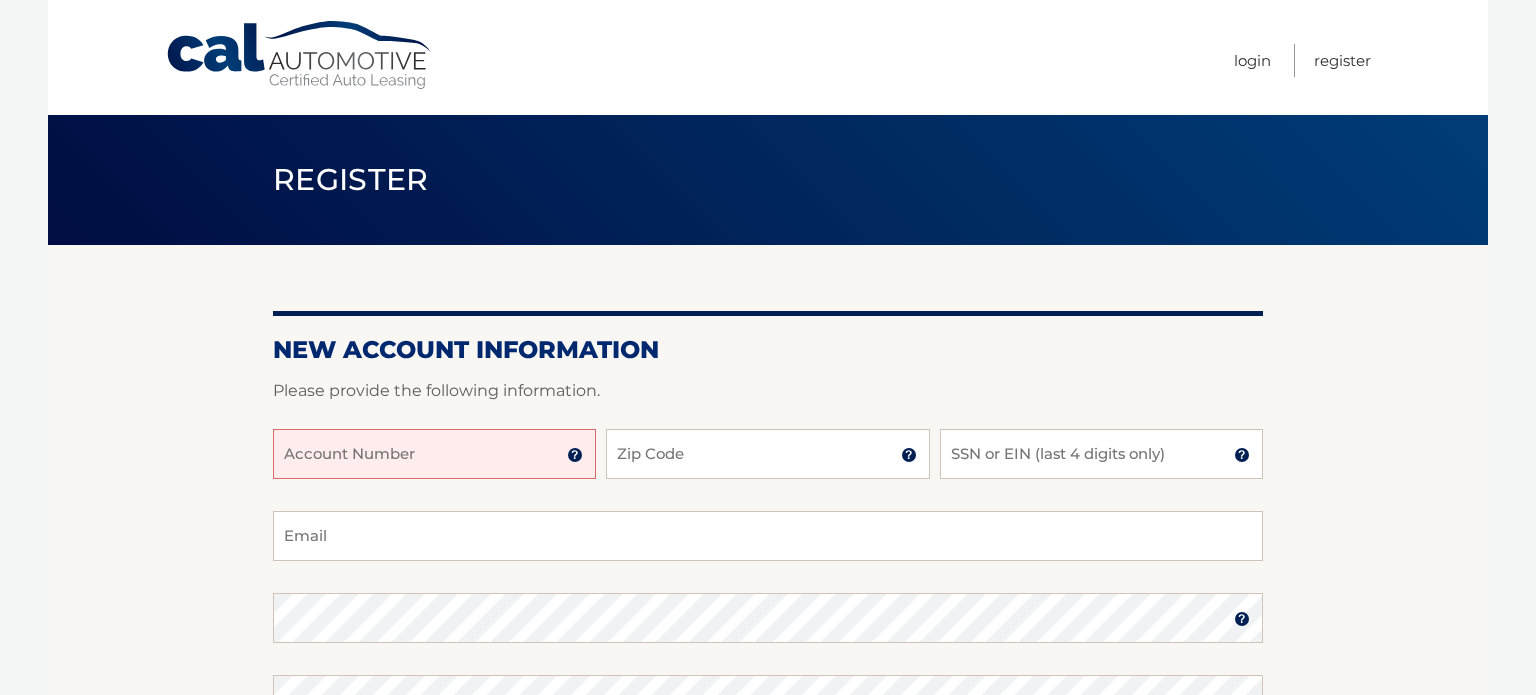 scroll, scrollTop: 0, scrollLeft: 0, axis: both 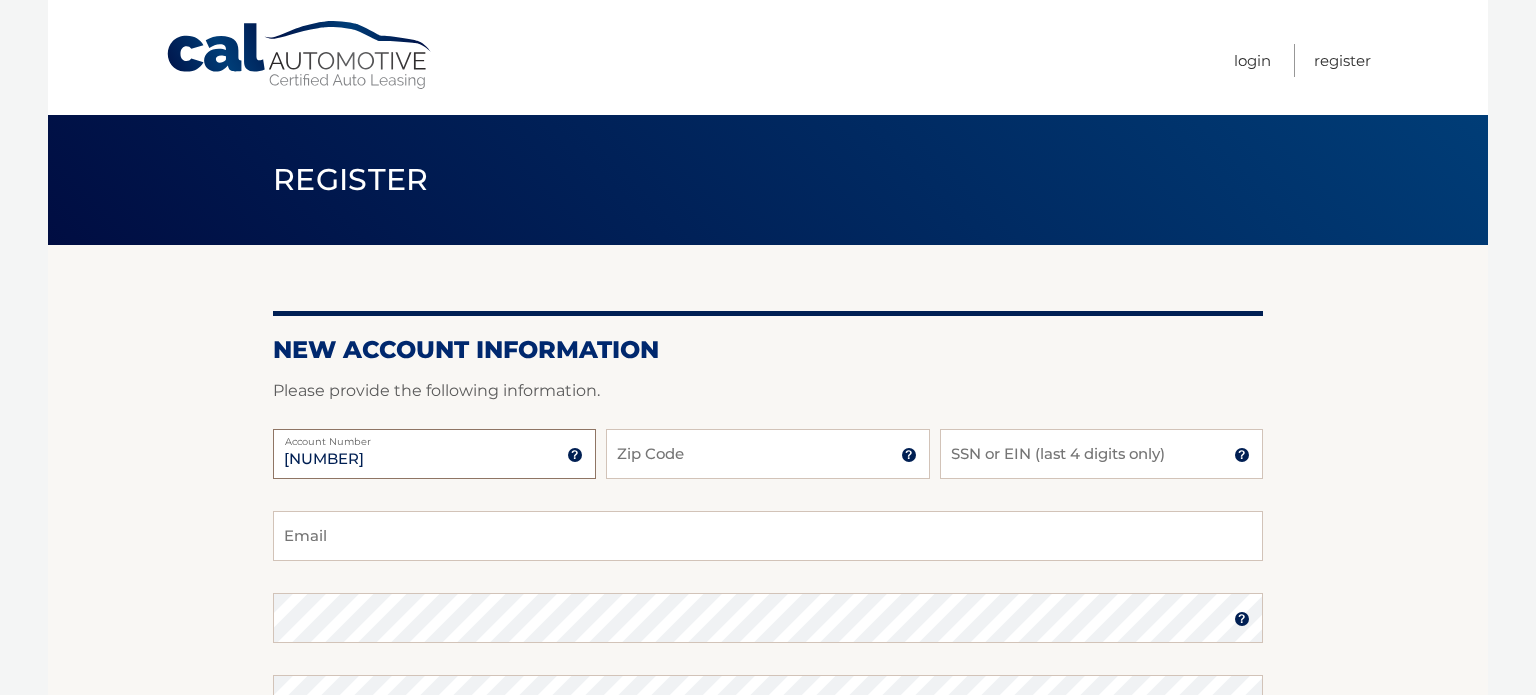 type on "44455921937" 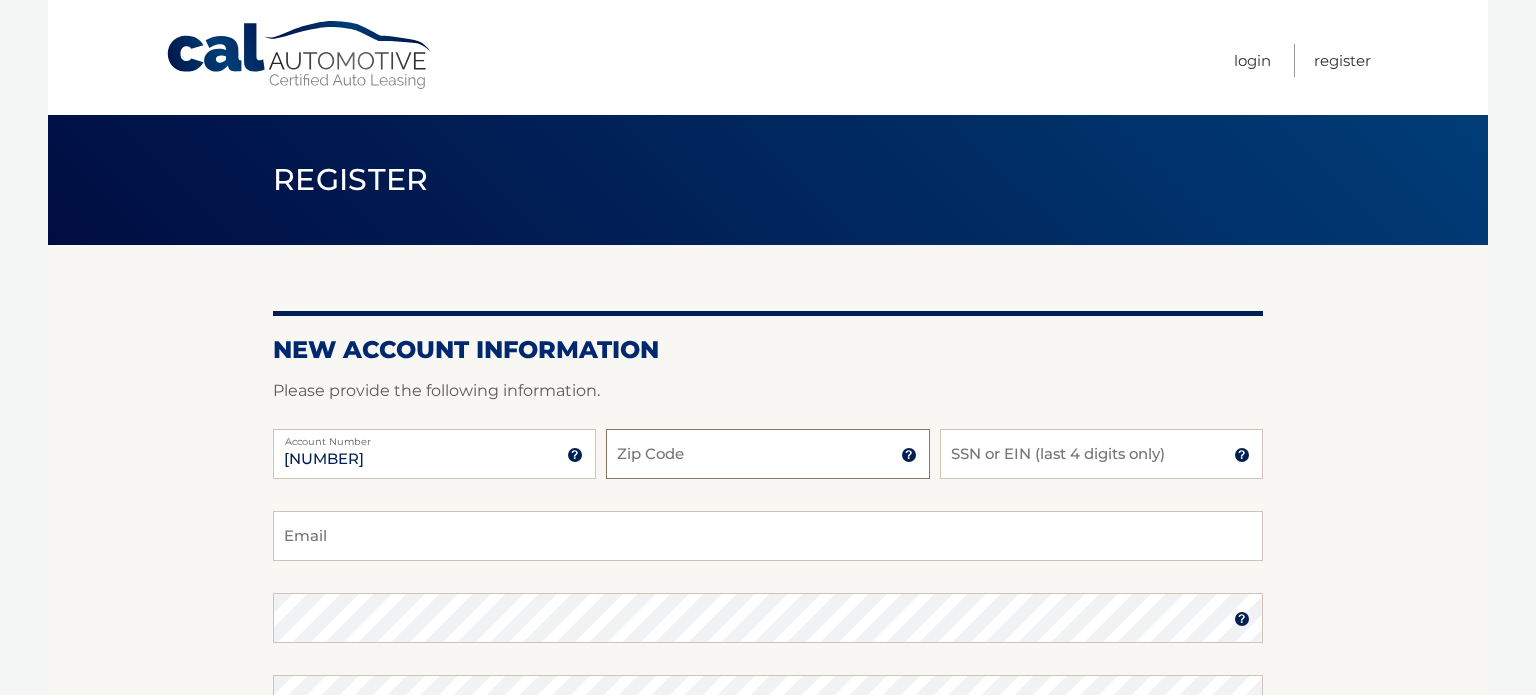 click on "Zip Code" at bounding box center (767, 454) 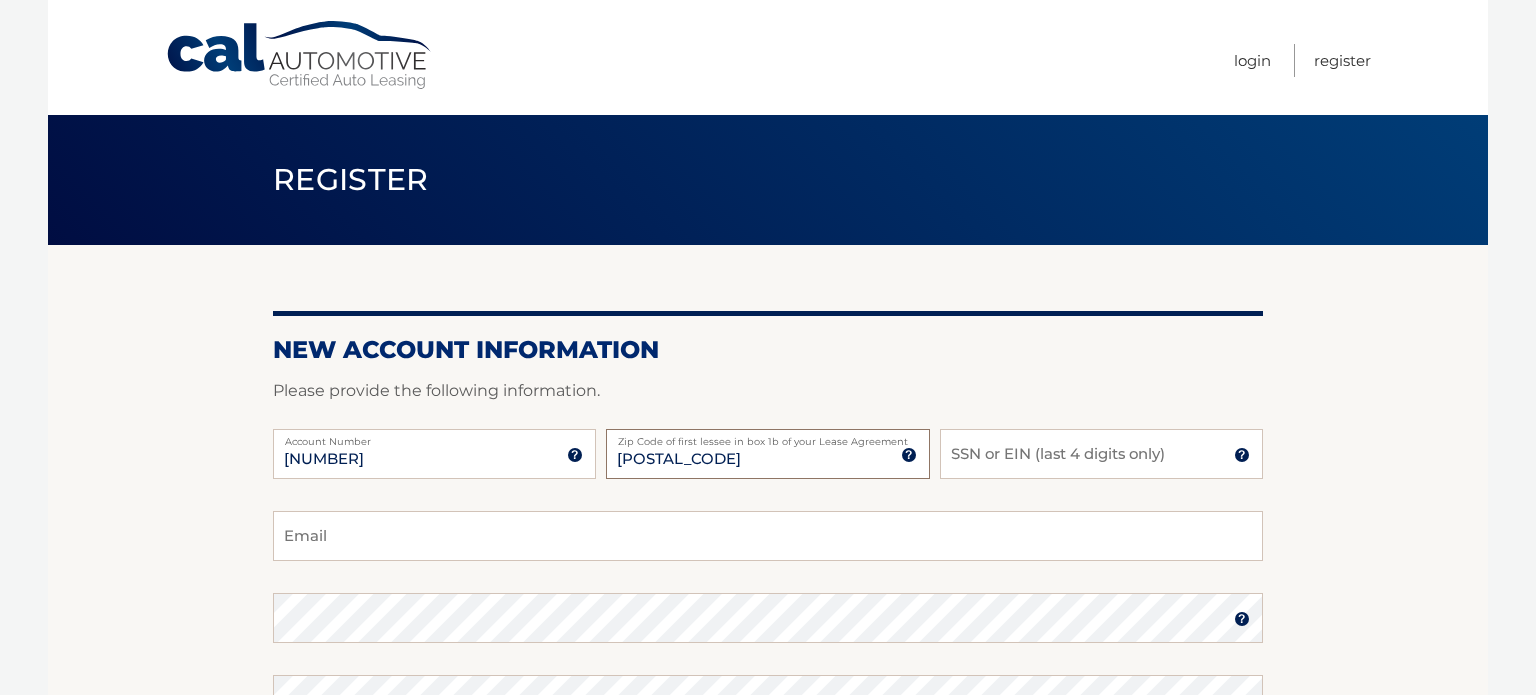 type on "07764" 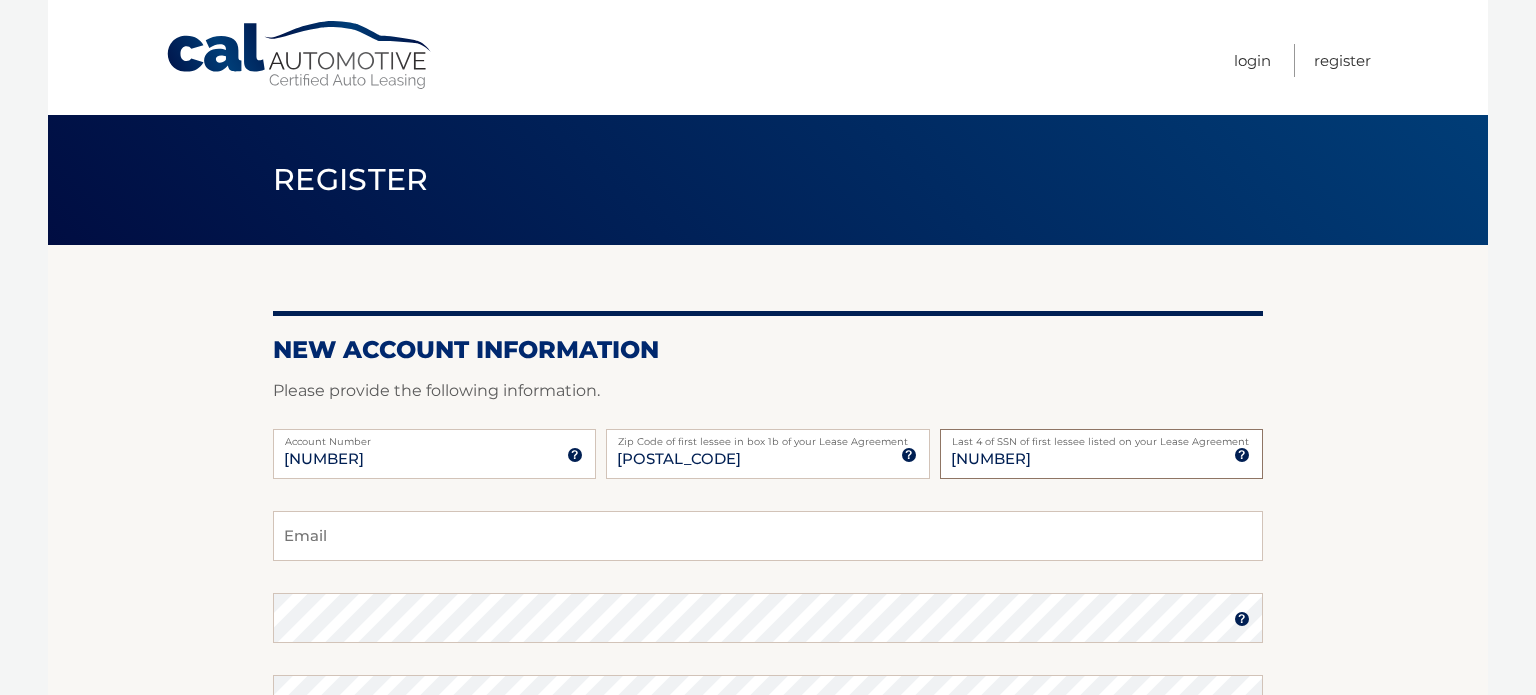 type on "2753" 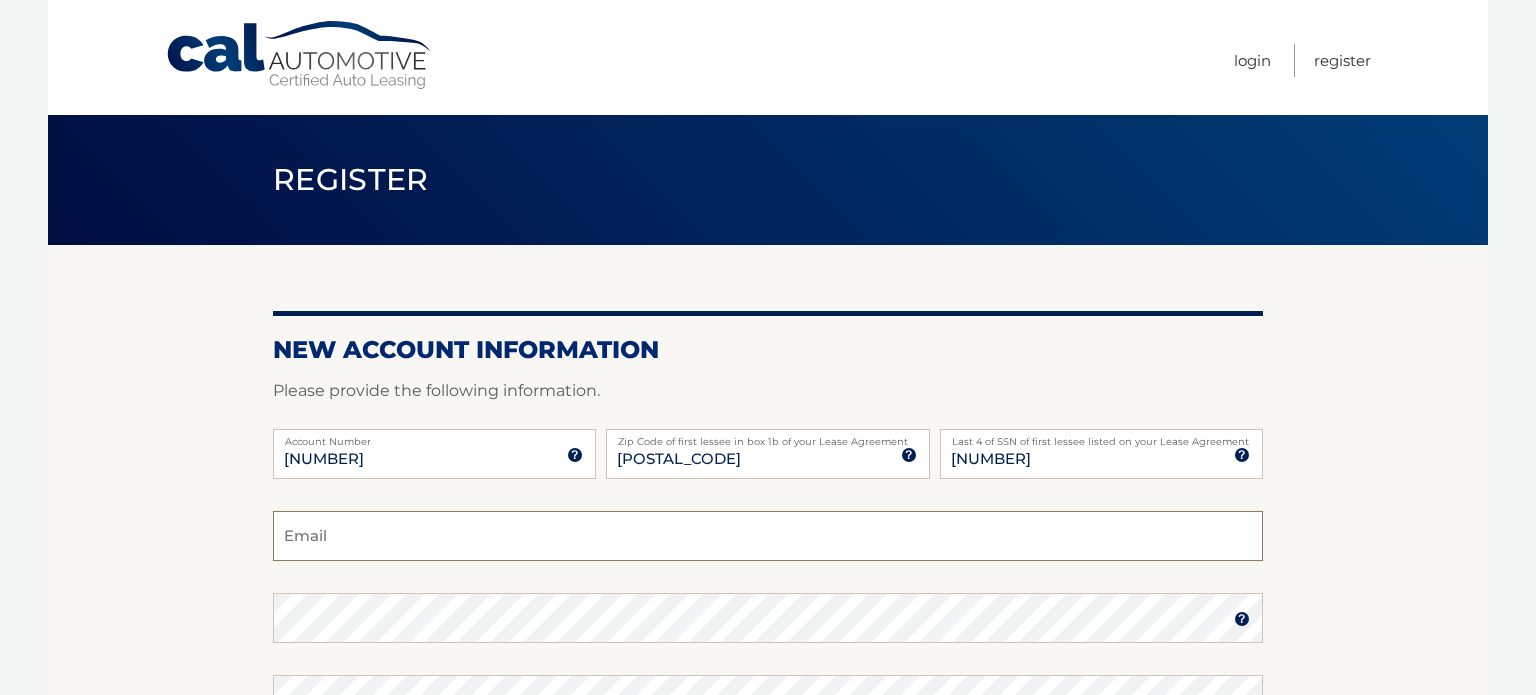 click on "Email" at bounding box center [768, 536] 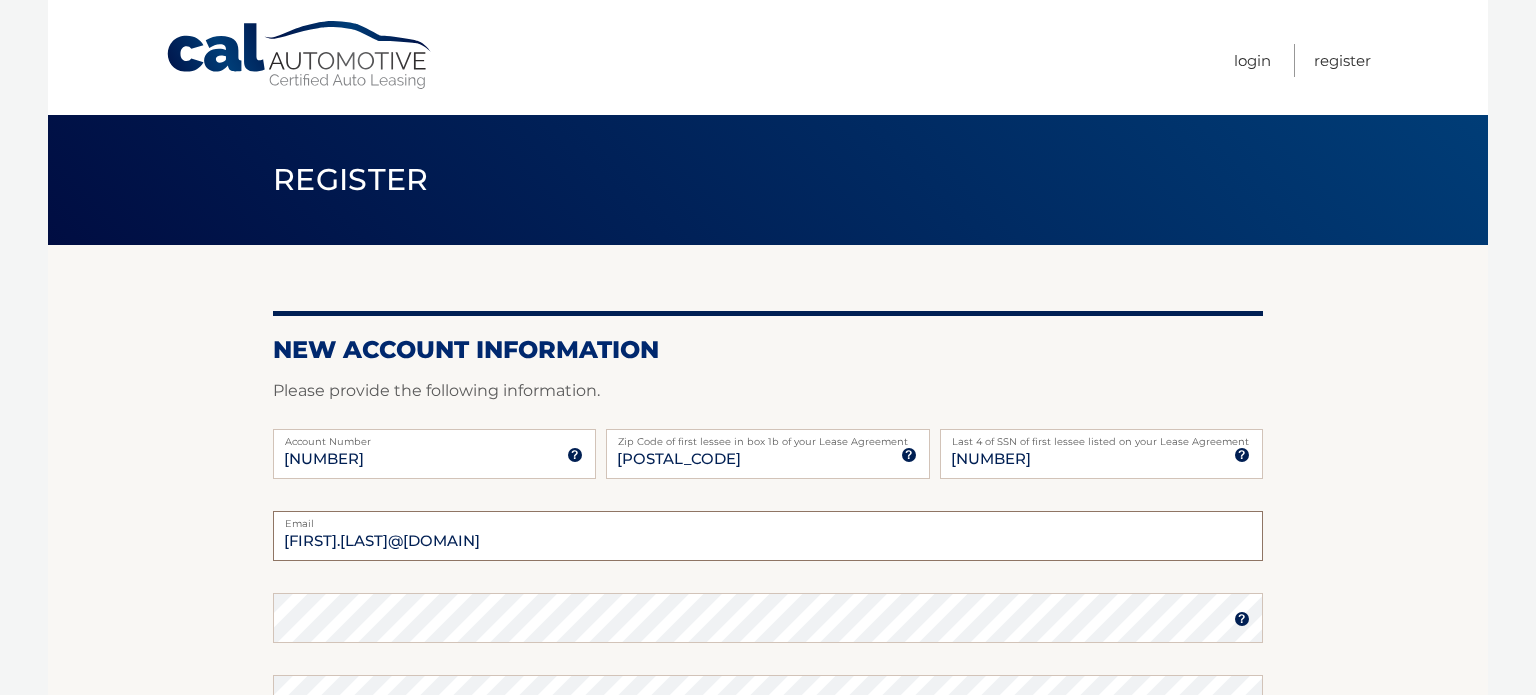 type on "anya.schildge@gmail.com" 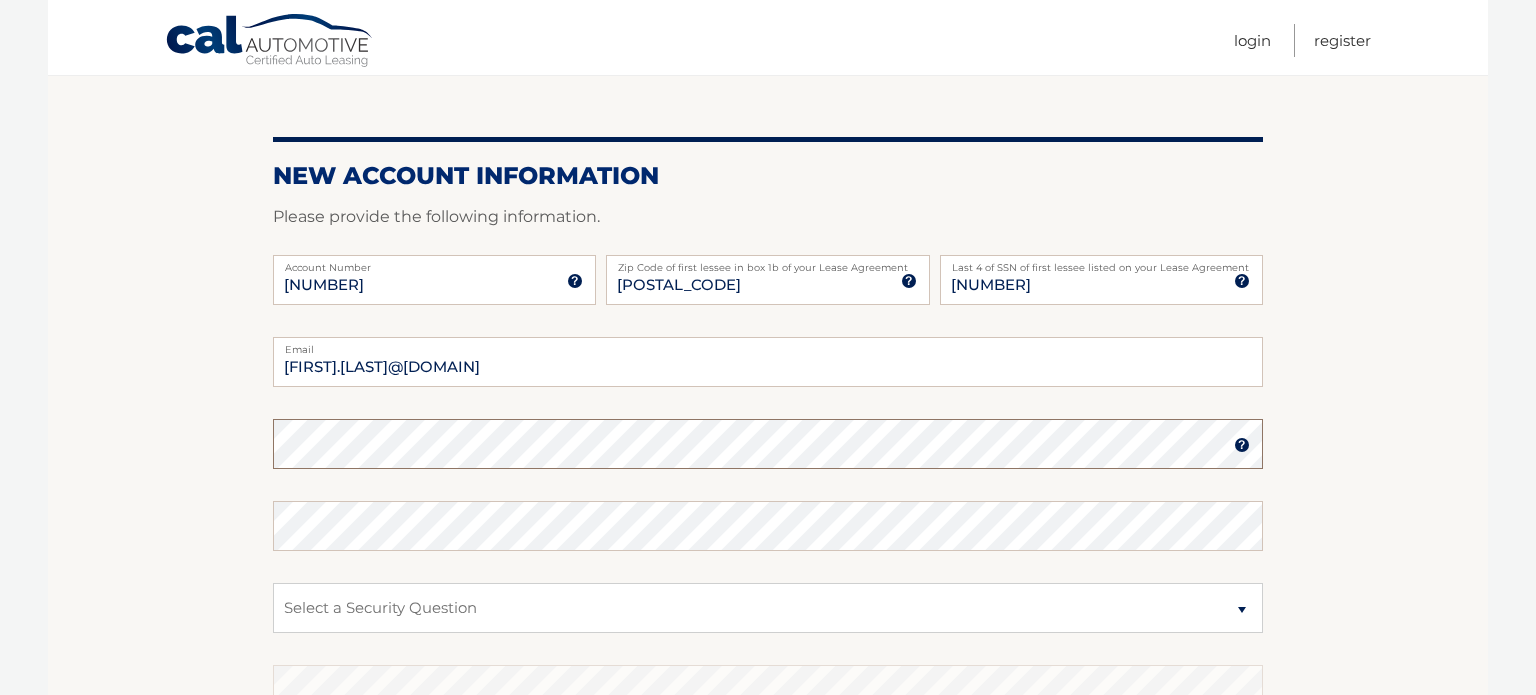 scroll, scrollTop: 180, scrollLeft: 0, axis: vertical 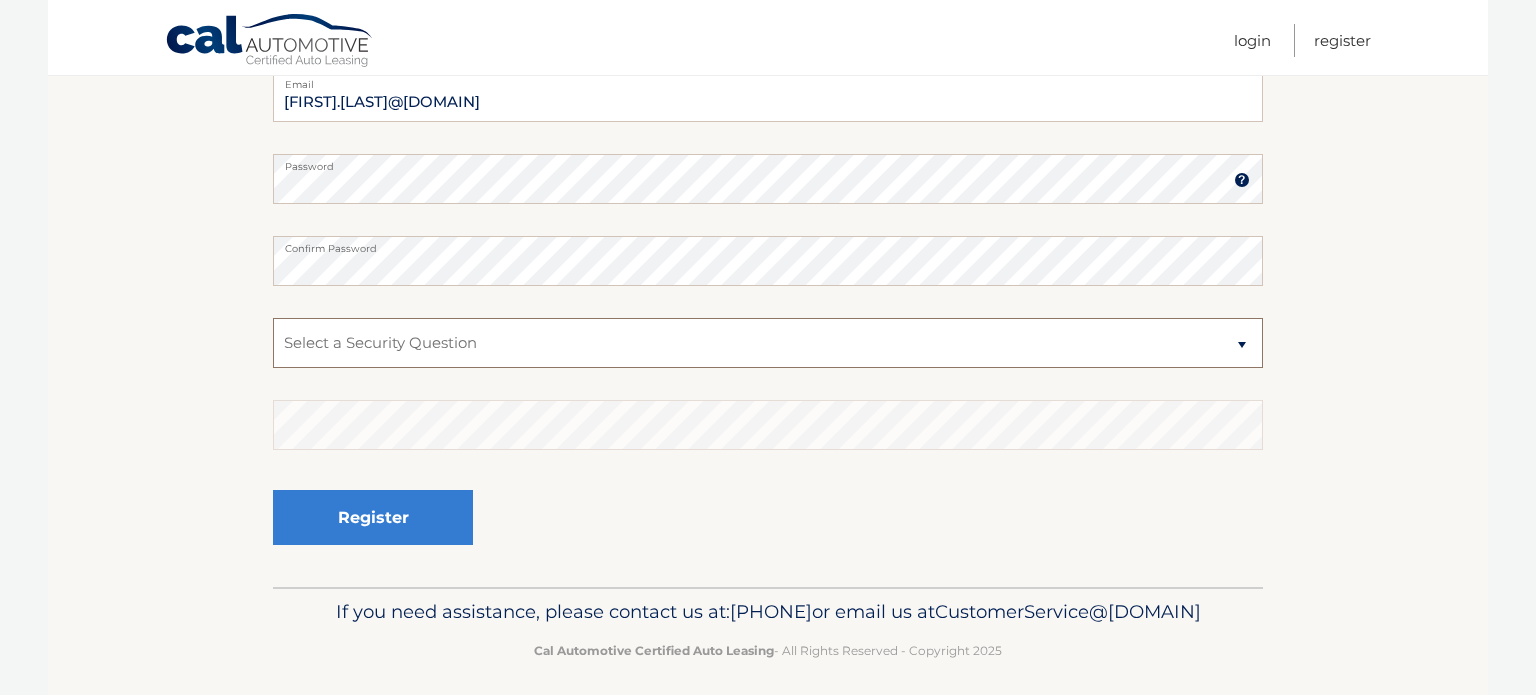 click on "Select a Security Question
What was the name of your elementary school?
What is your mother’s maiden name?
What street did you live on in the third grade?
In what city or town was your first job?
What was your childhood phone number including area code? (e.g., 000-000-0000)" at bounding box center [768, 343] 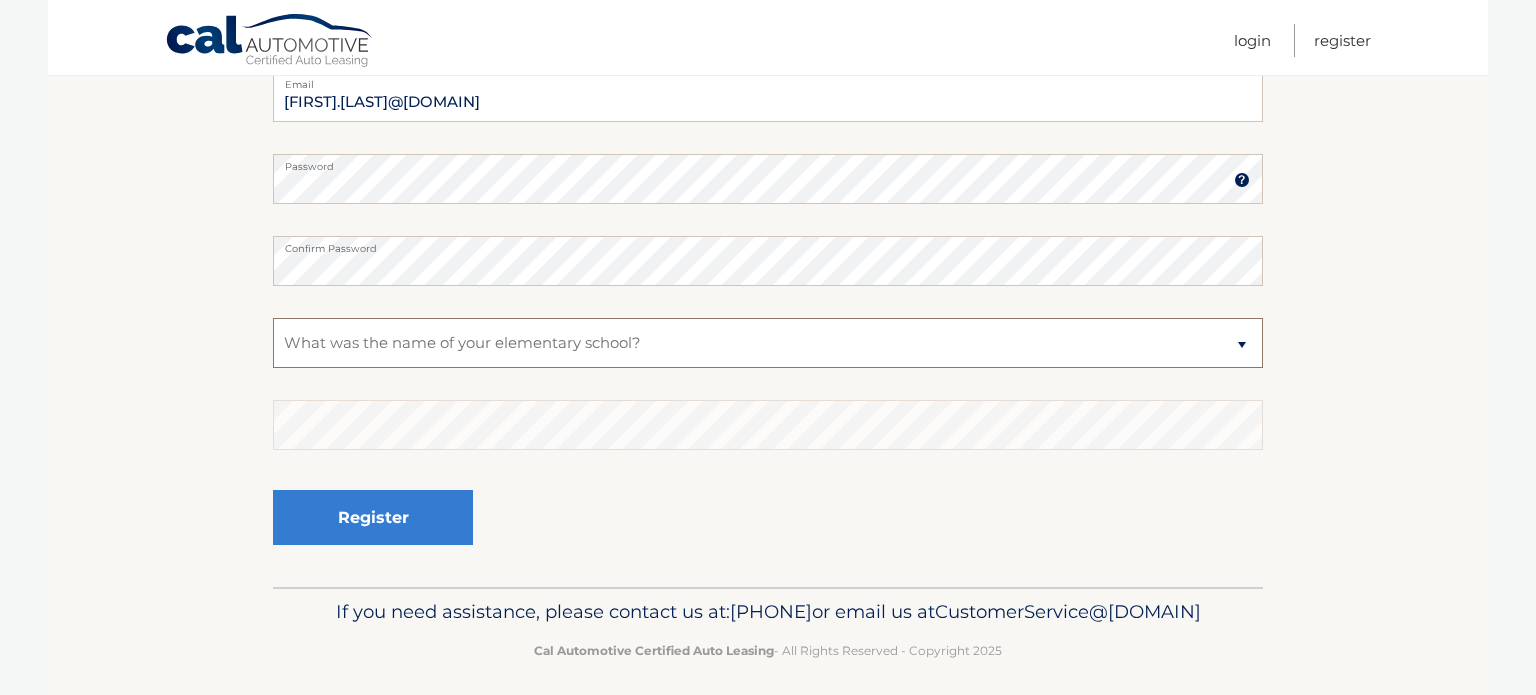 click on "Select a Security Question
What was the name of your elementary school?
What is your mother’s maiden name?
What street did you live on in the third grade?
In what city or town was your first job?
What was your childhood phone number including area code? (e.g., 000-000-0000)" at bounding box center [768, 343] 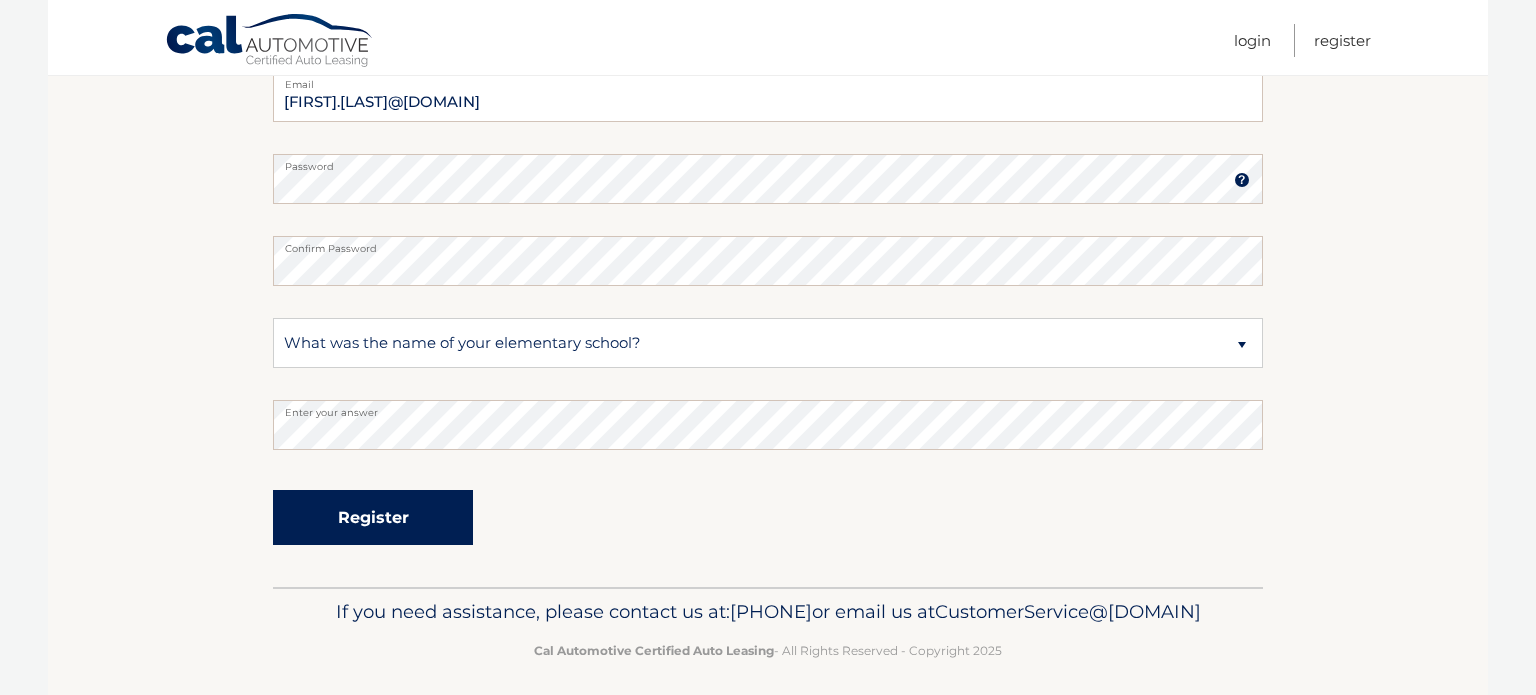 click on "Register" at bounding box center [373, 517] 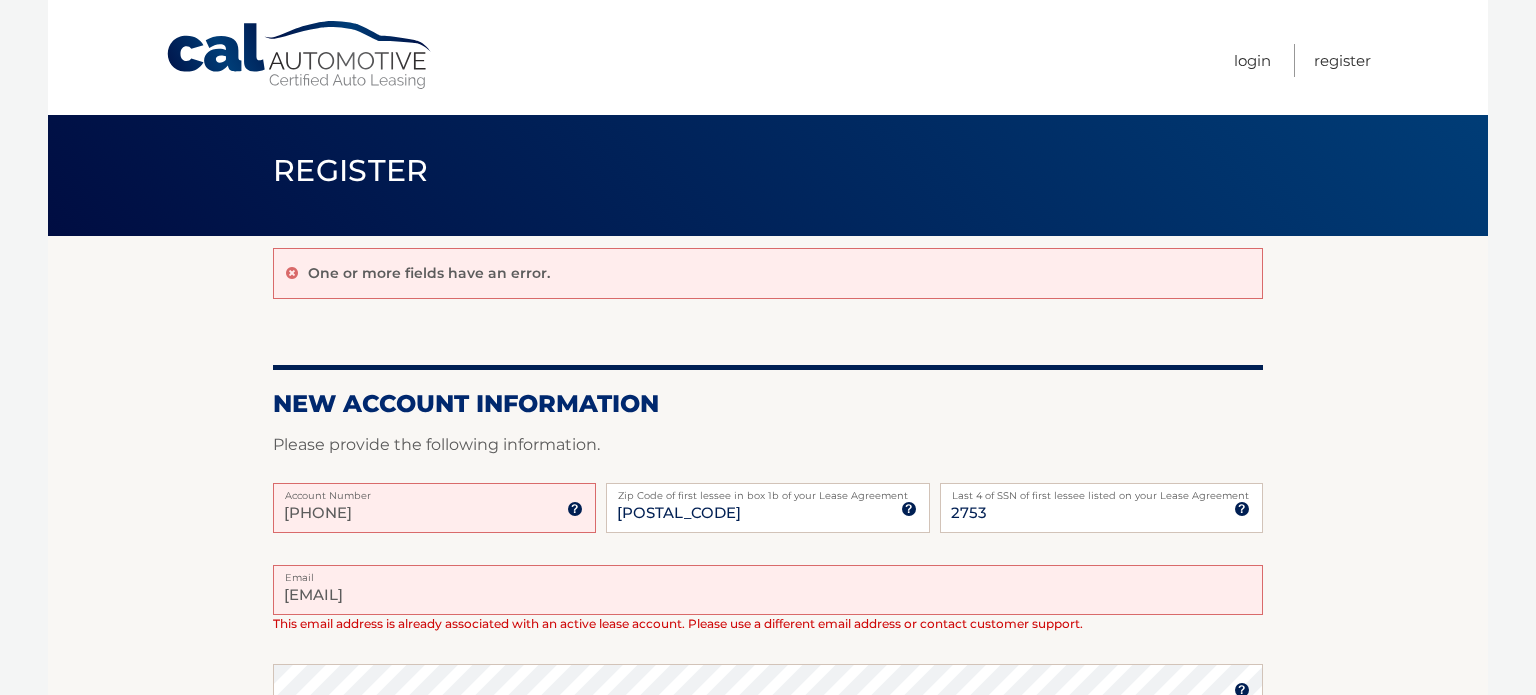 scroll, scrollTop: 0, scrollLeft: 0, axis: both 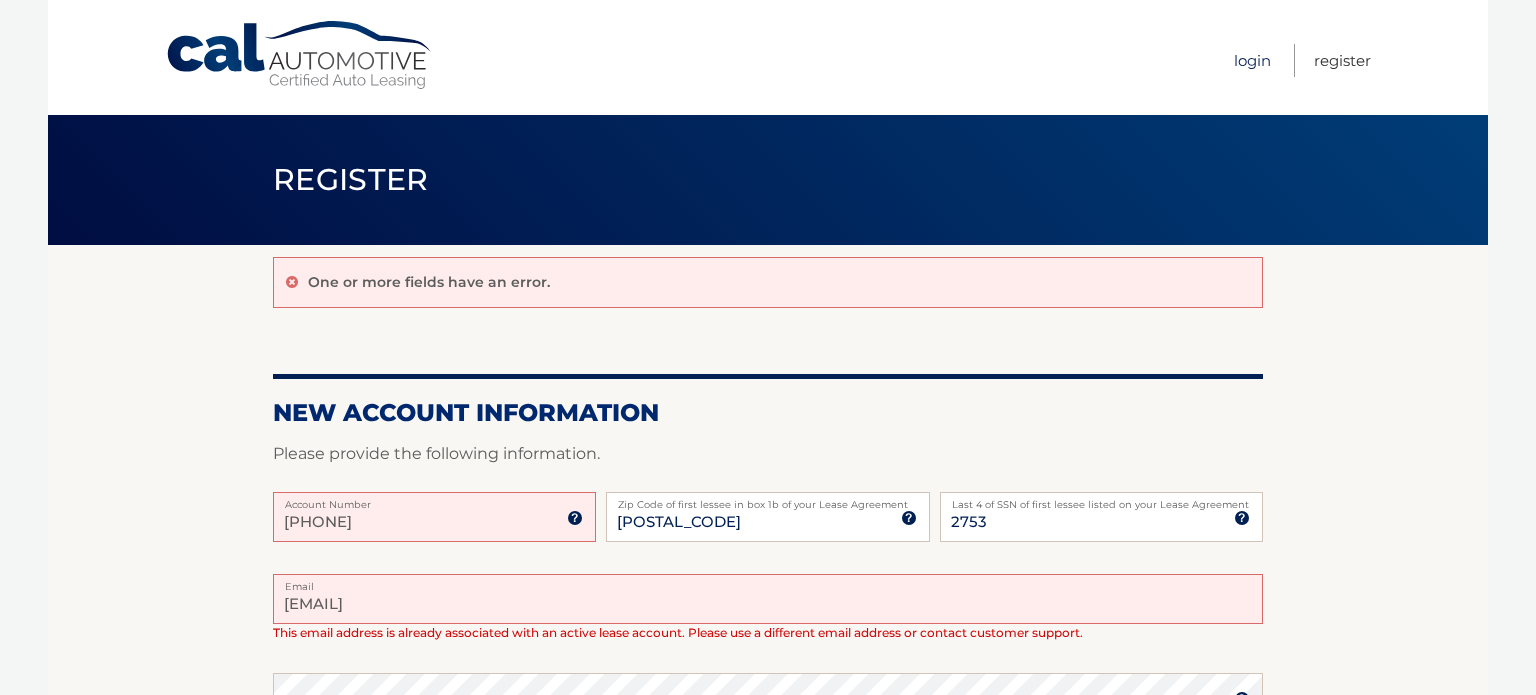 click on "Login" at bounding box center (1252, 60) 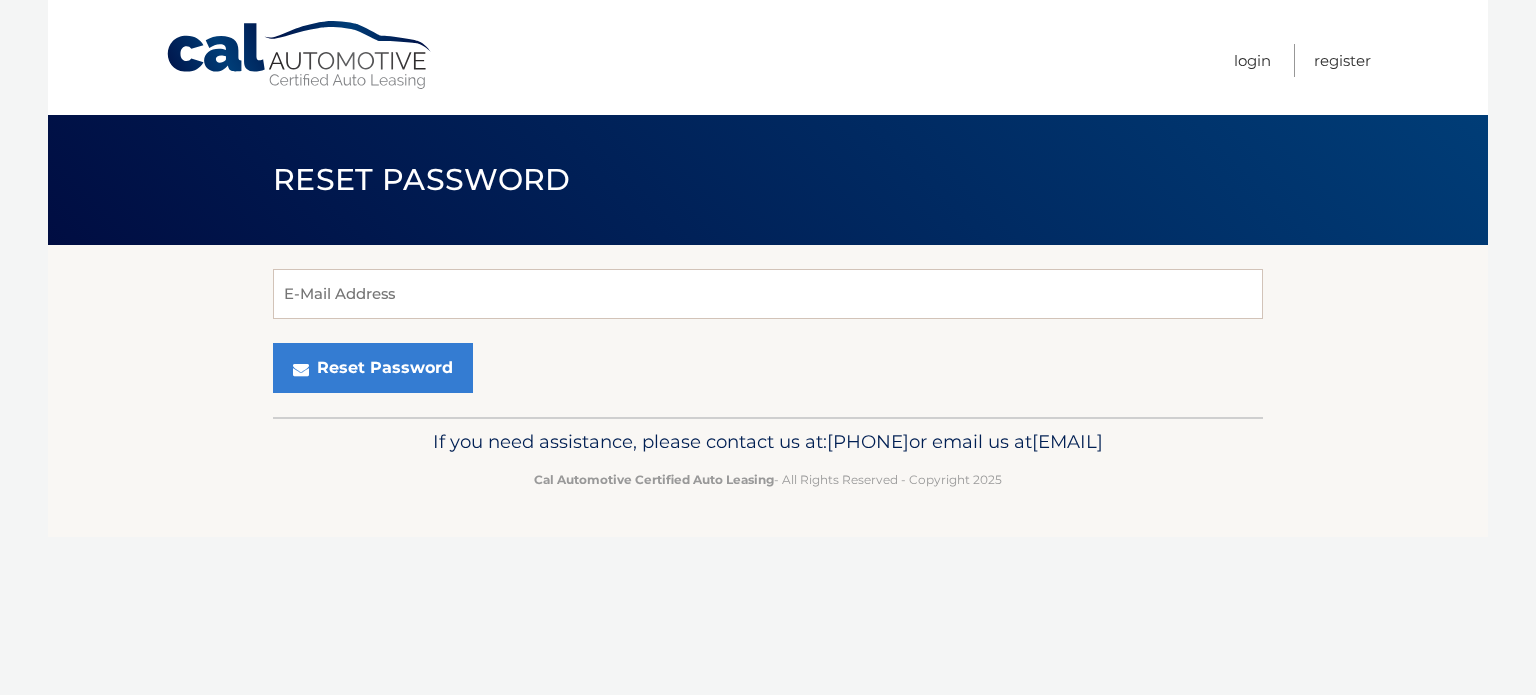 scroll, scrollTop: 0, scrollLeft: 0, axis: both 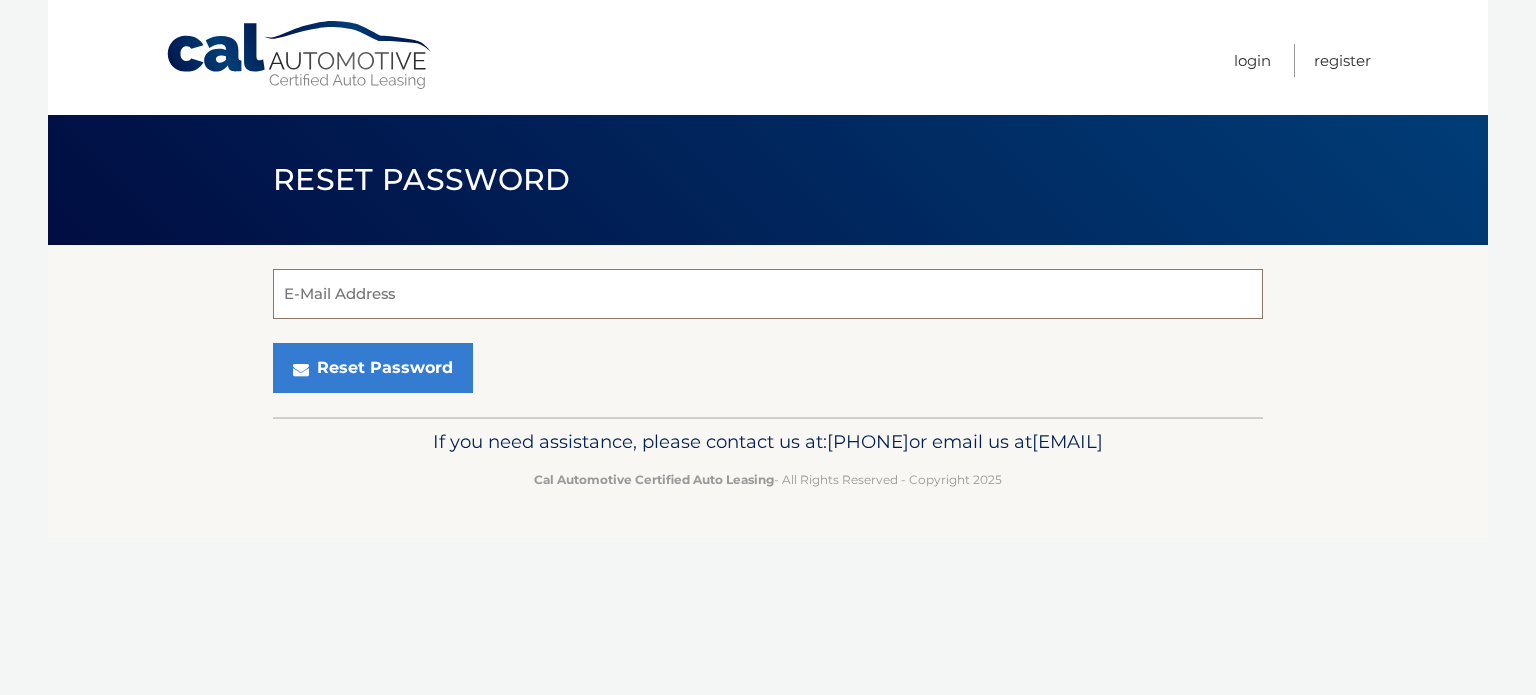 click on "E-Mail Address" at bounding box center (768, 294) 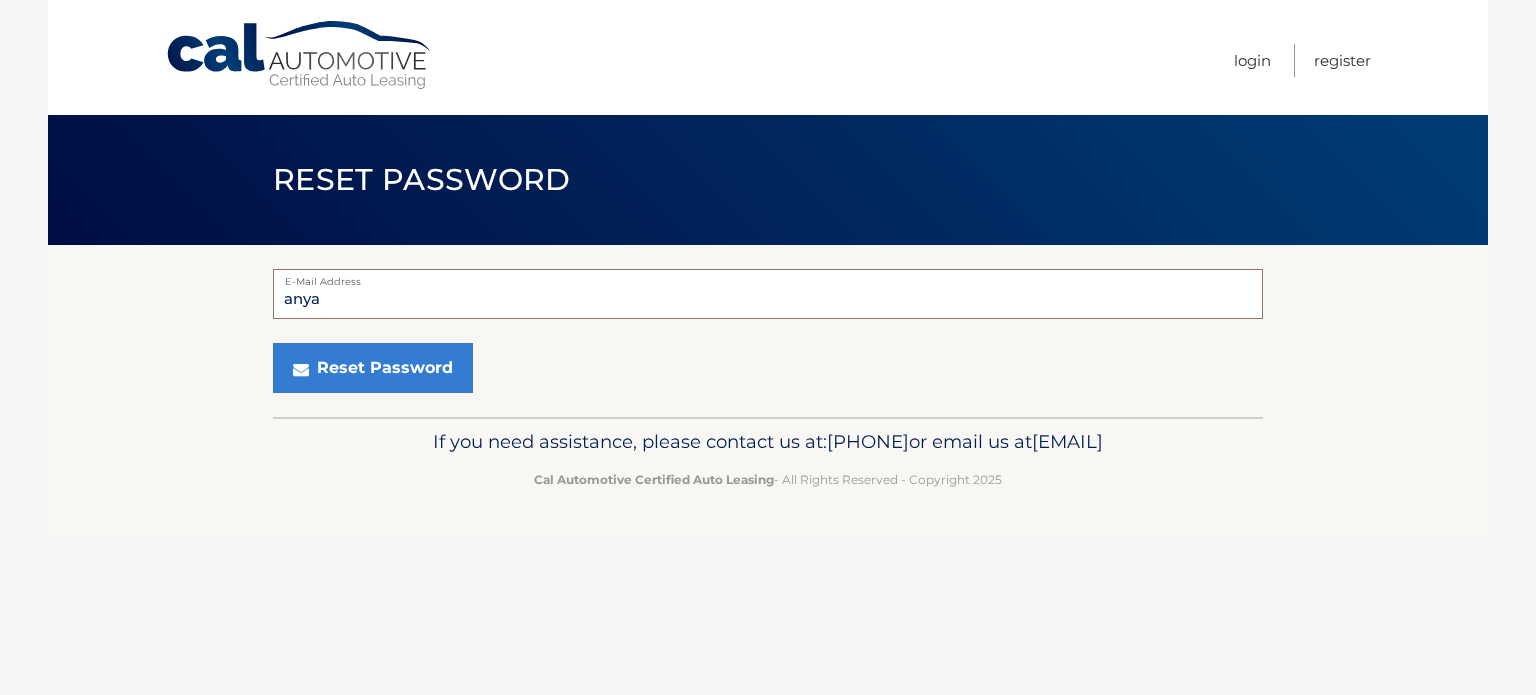 type on "[EMAIL]" 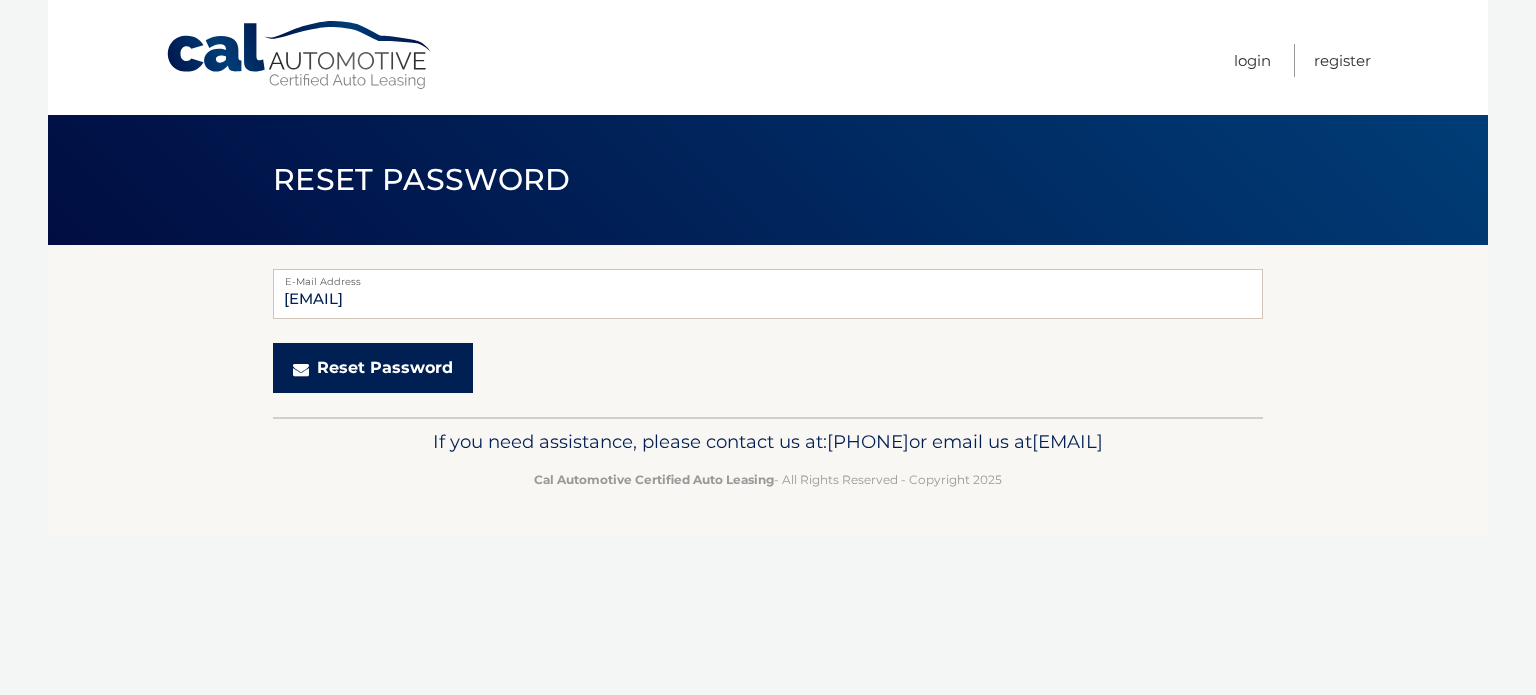 click on "Reset Password" at bounding box center [373, 368] 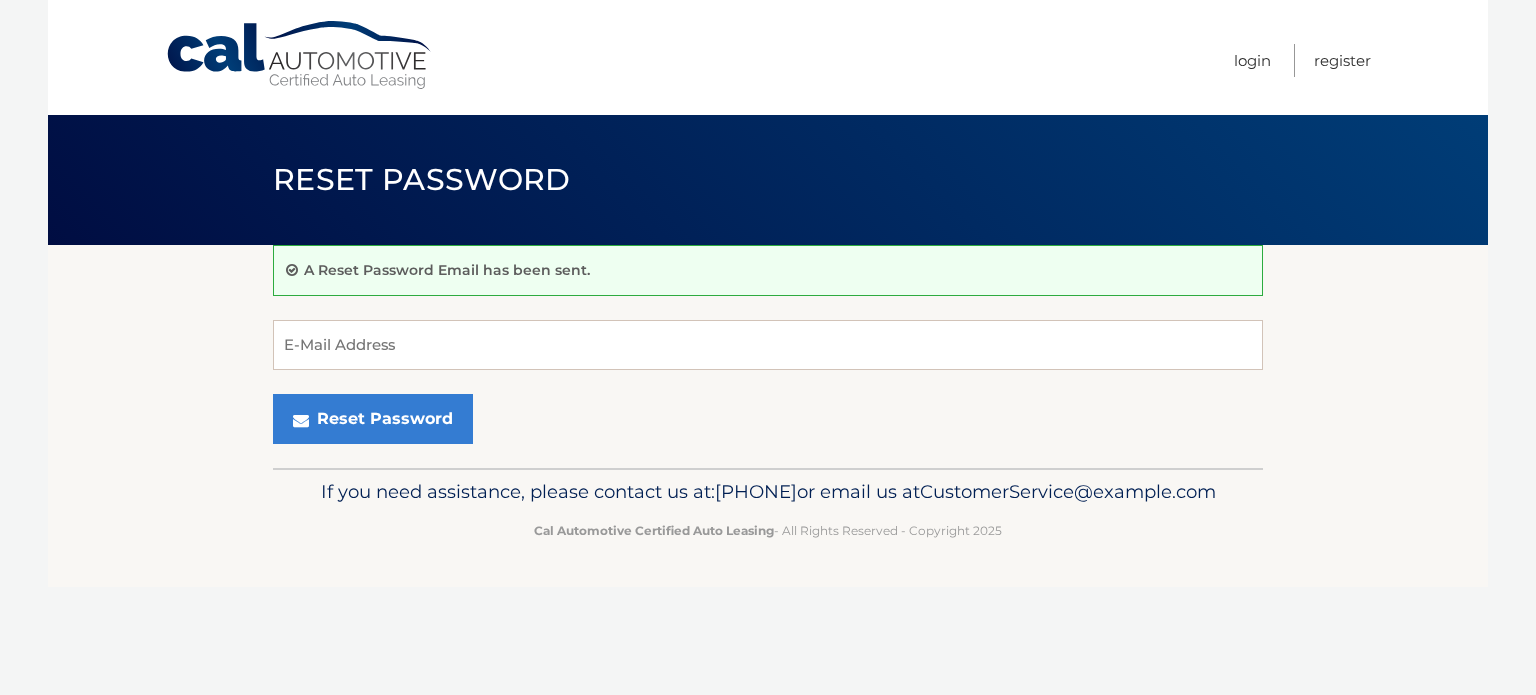 scroll, scrollTop: 0, scrollLeft: 0, axis: both 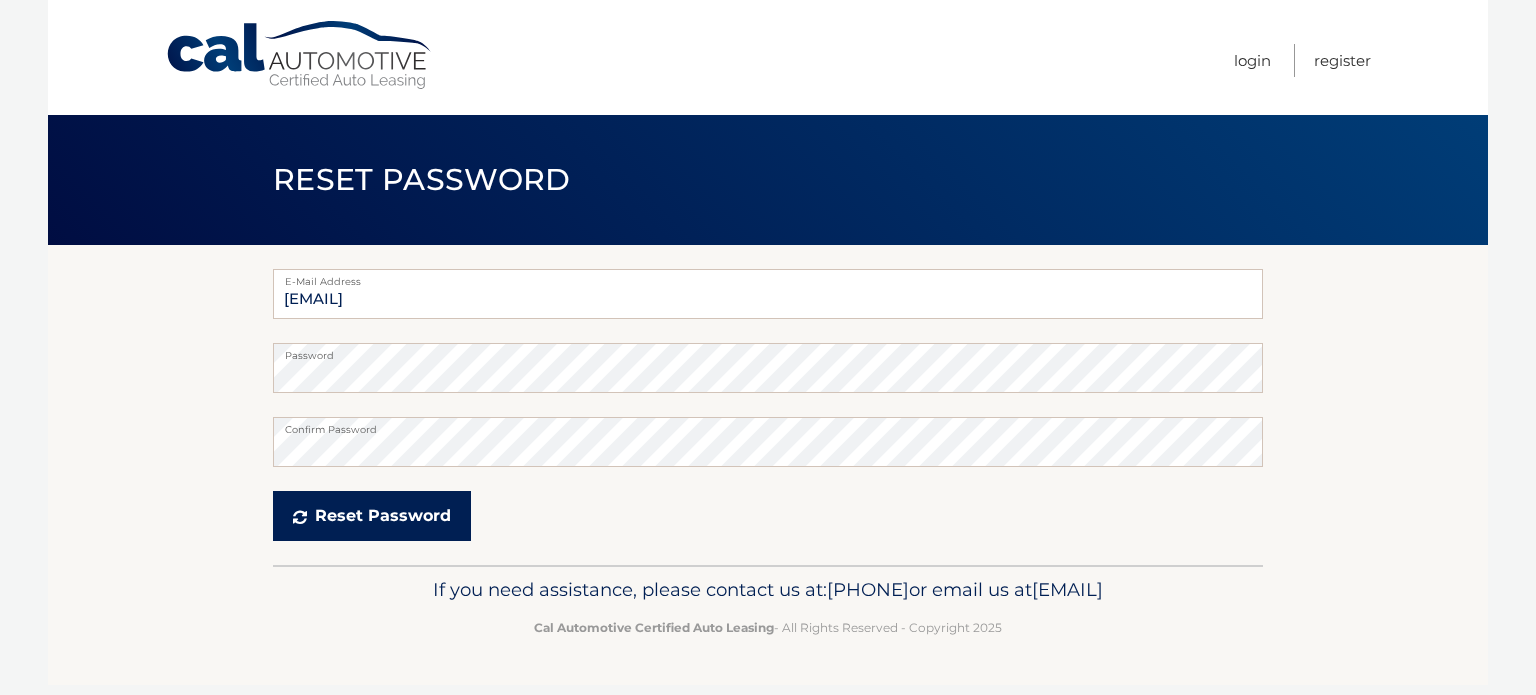 click on "Reset Password" at bounding box center (372, 516) 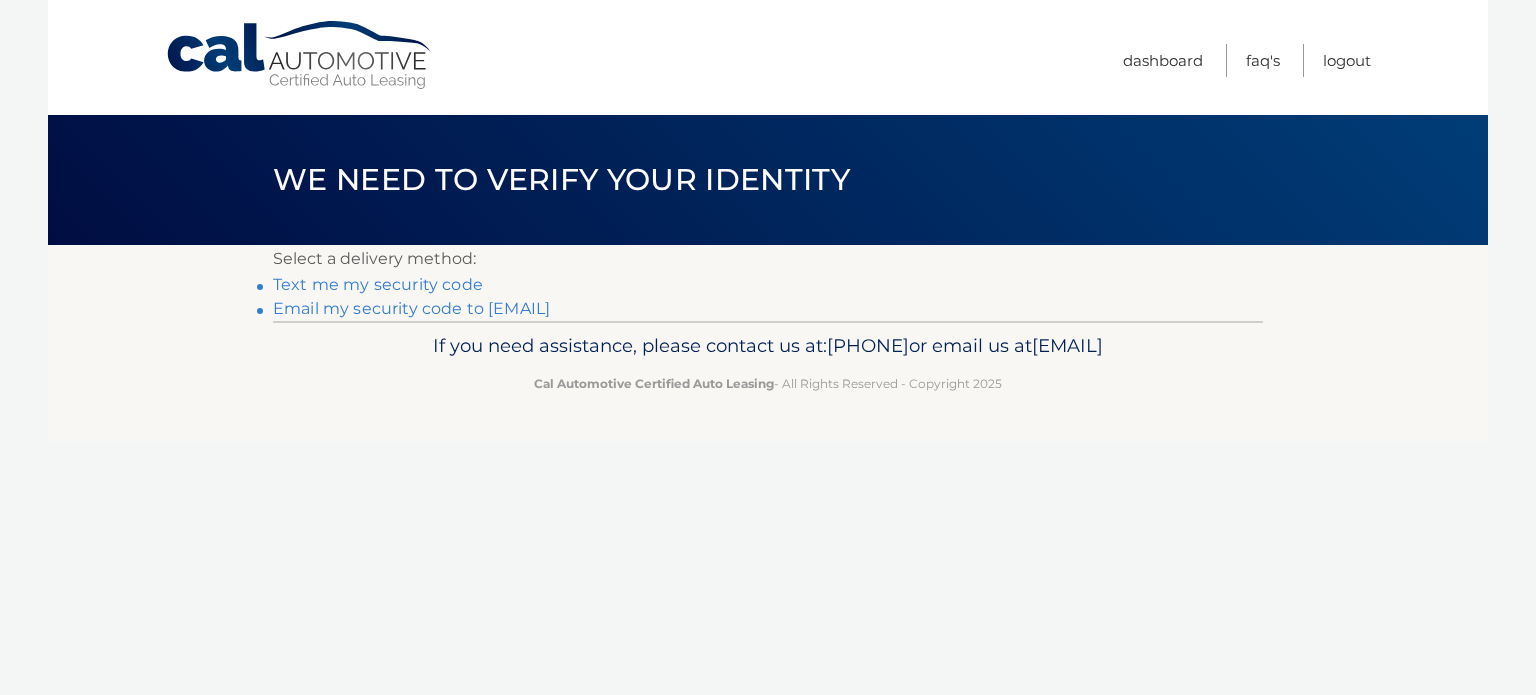 scroll, scrollTop: 0, scrollLeft: 0, axis: both 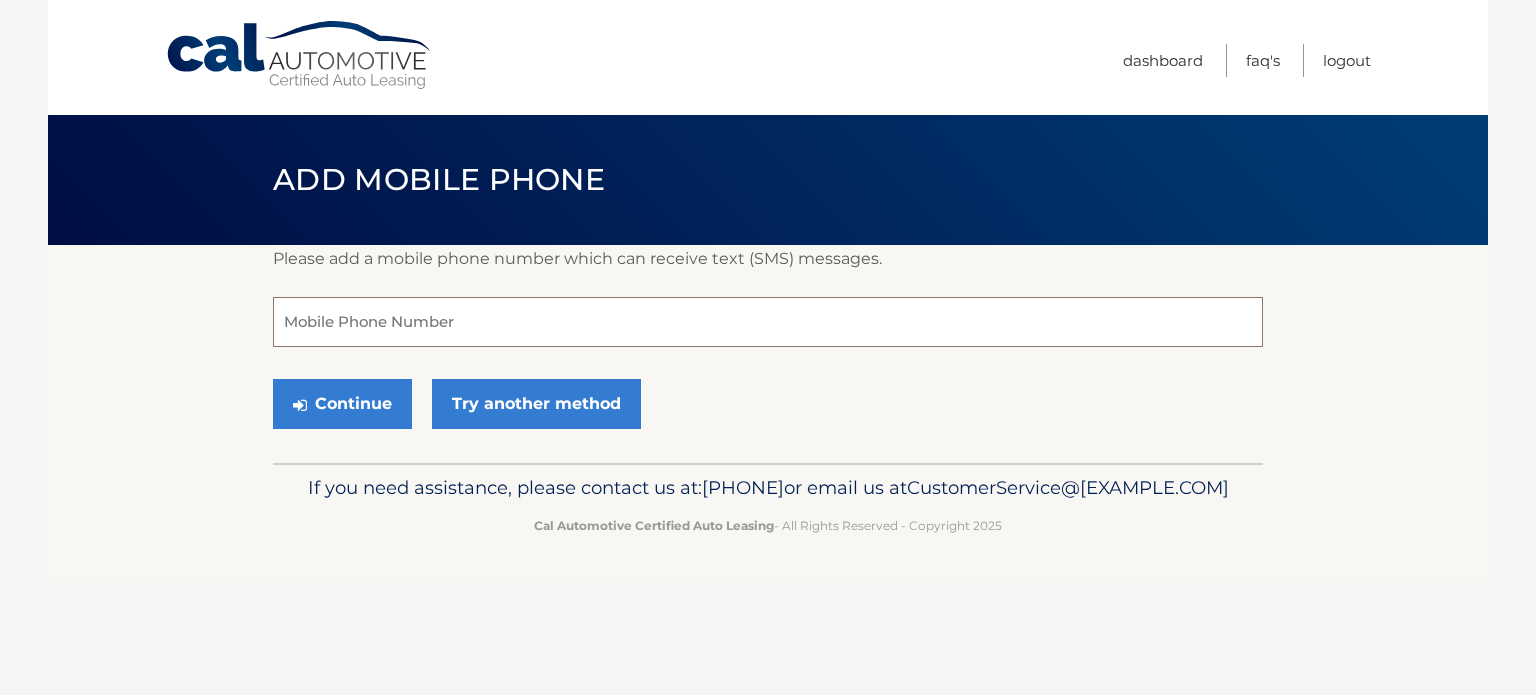 click at bounding box center (768, 322) 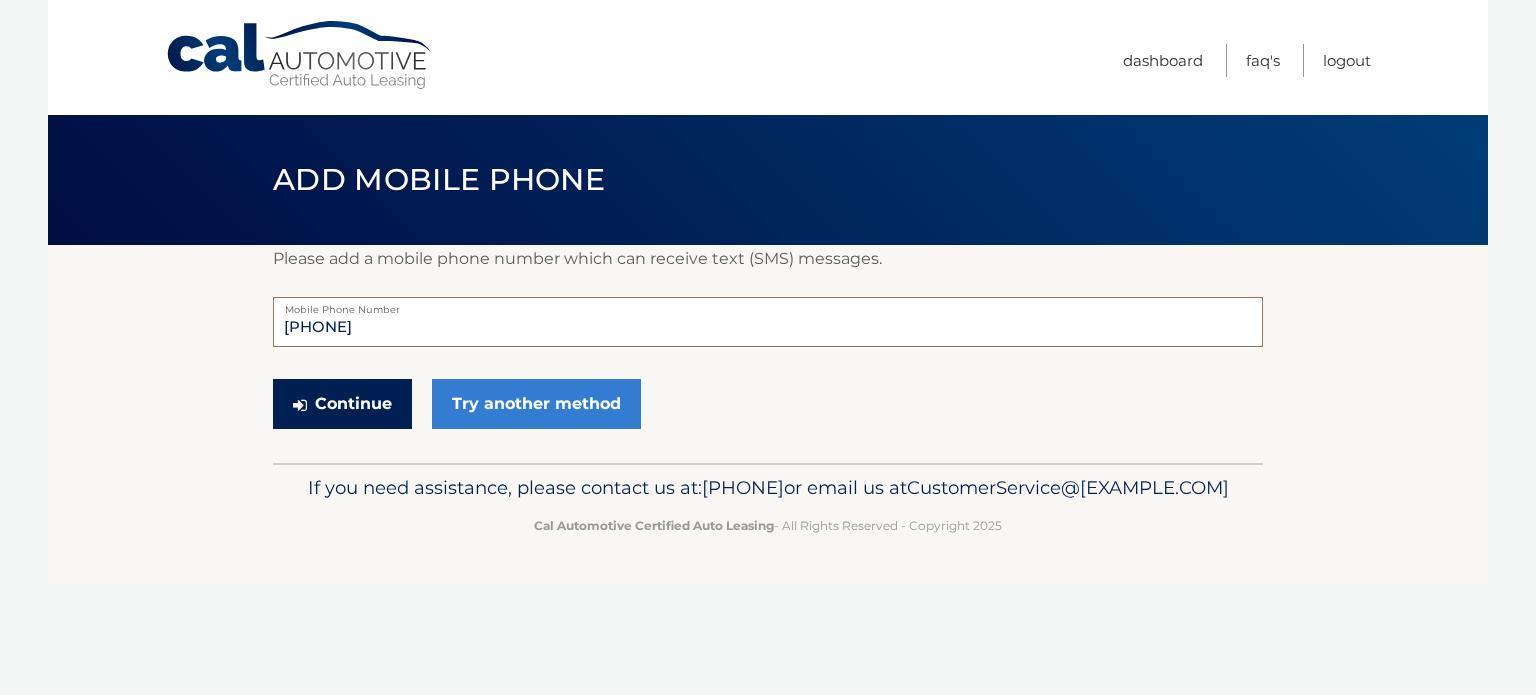type on "[PHONE]" 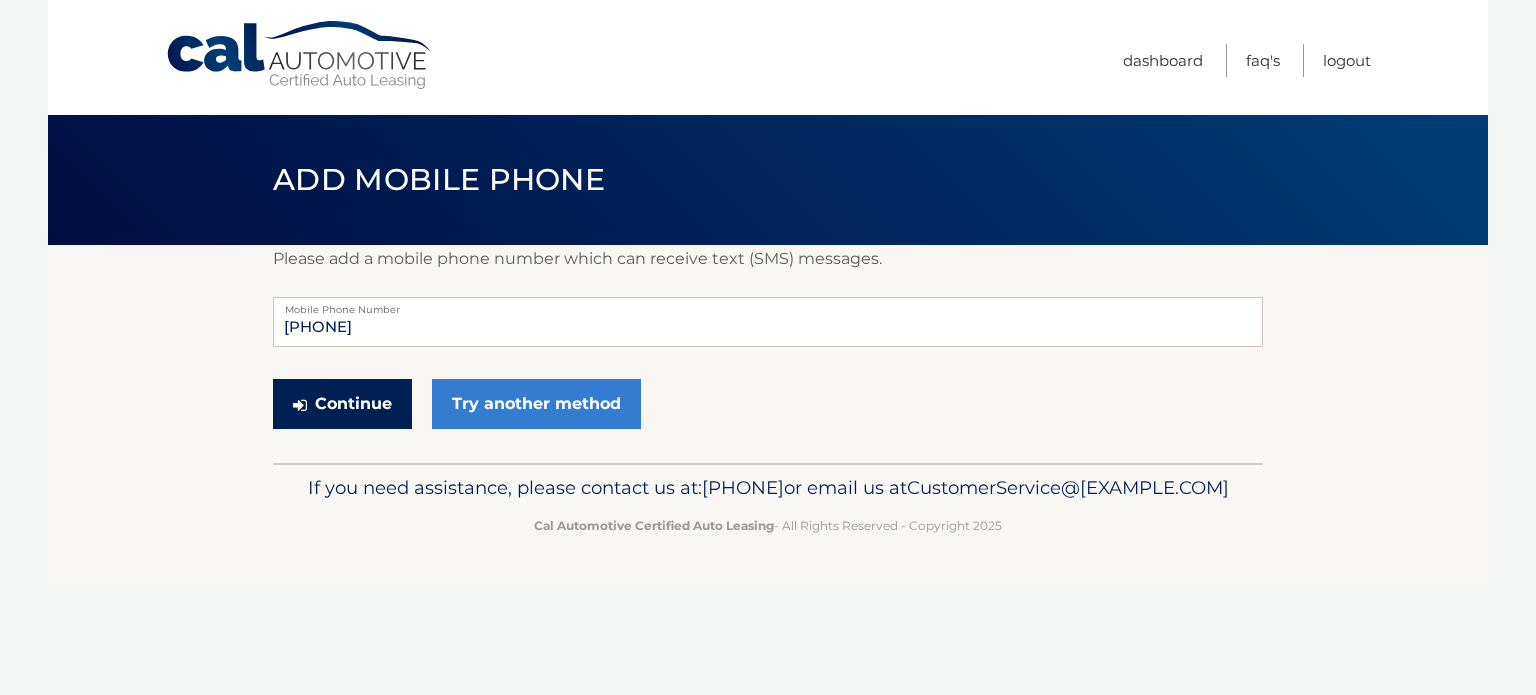 click on "Continue" at bounding box center [342, 404] 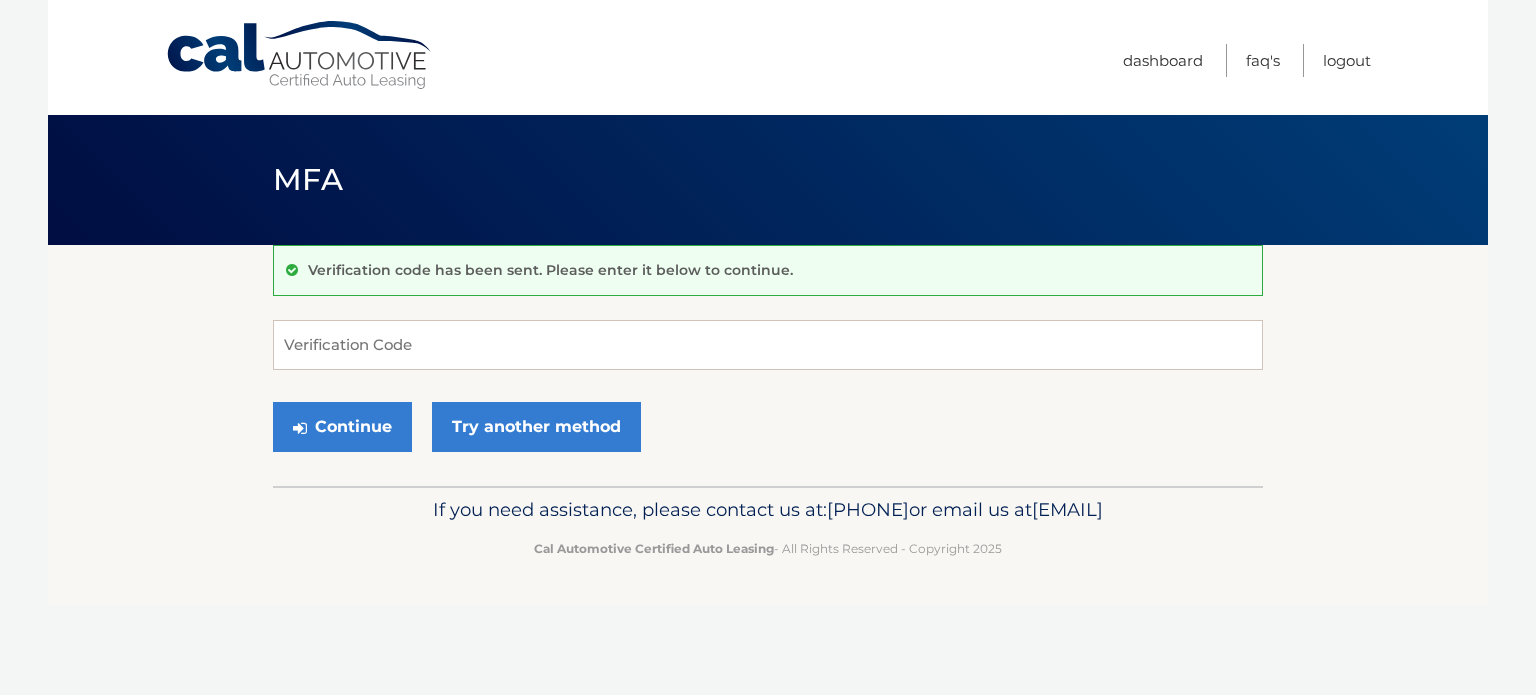 scroll, scrollTop: 0, scrollLeft: 0, axis: both 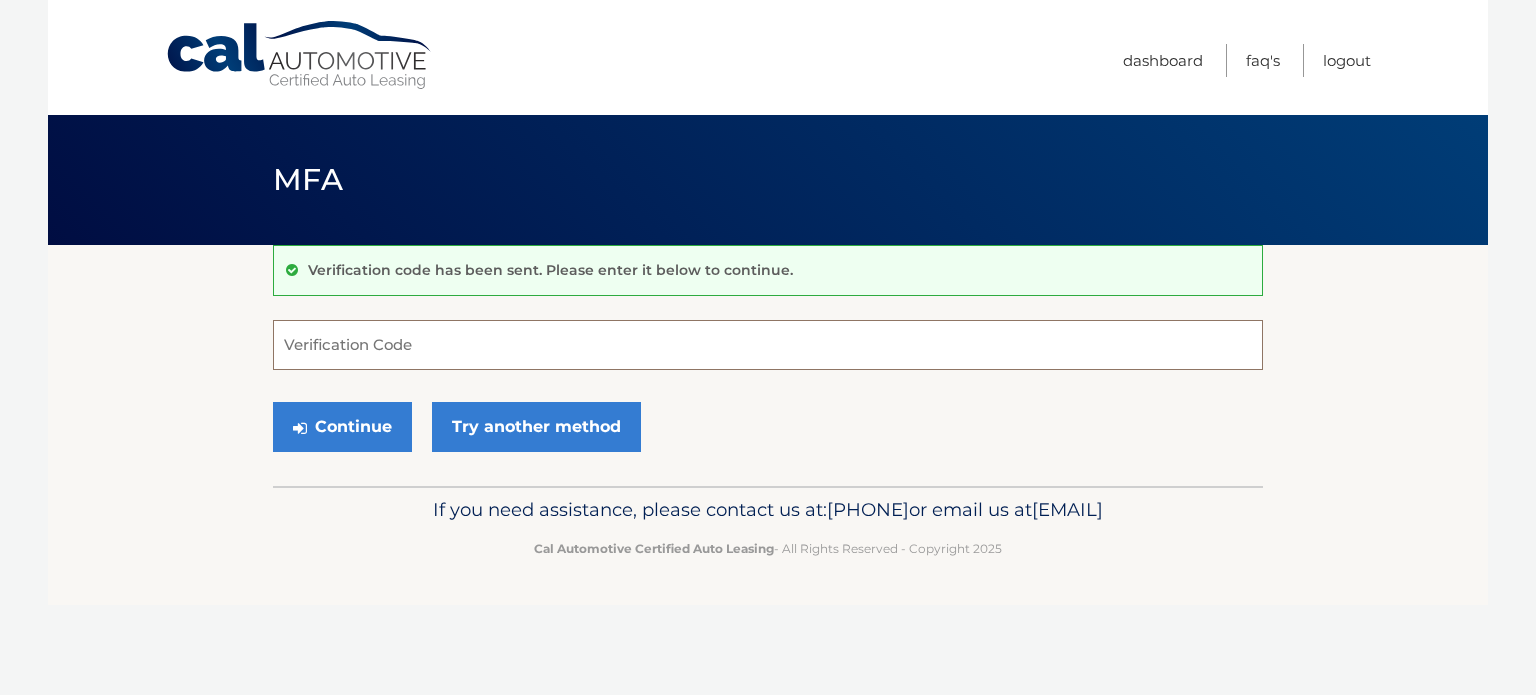 click on "Verification Code" at bounding box center [768, 345] 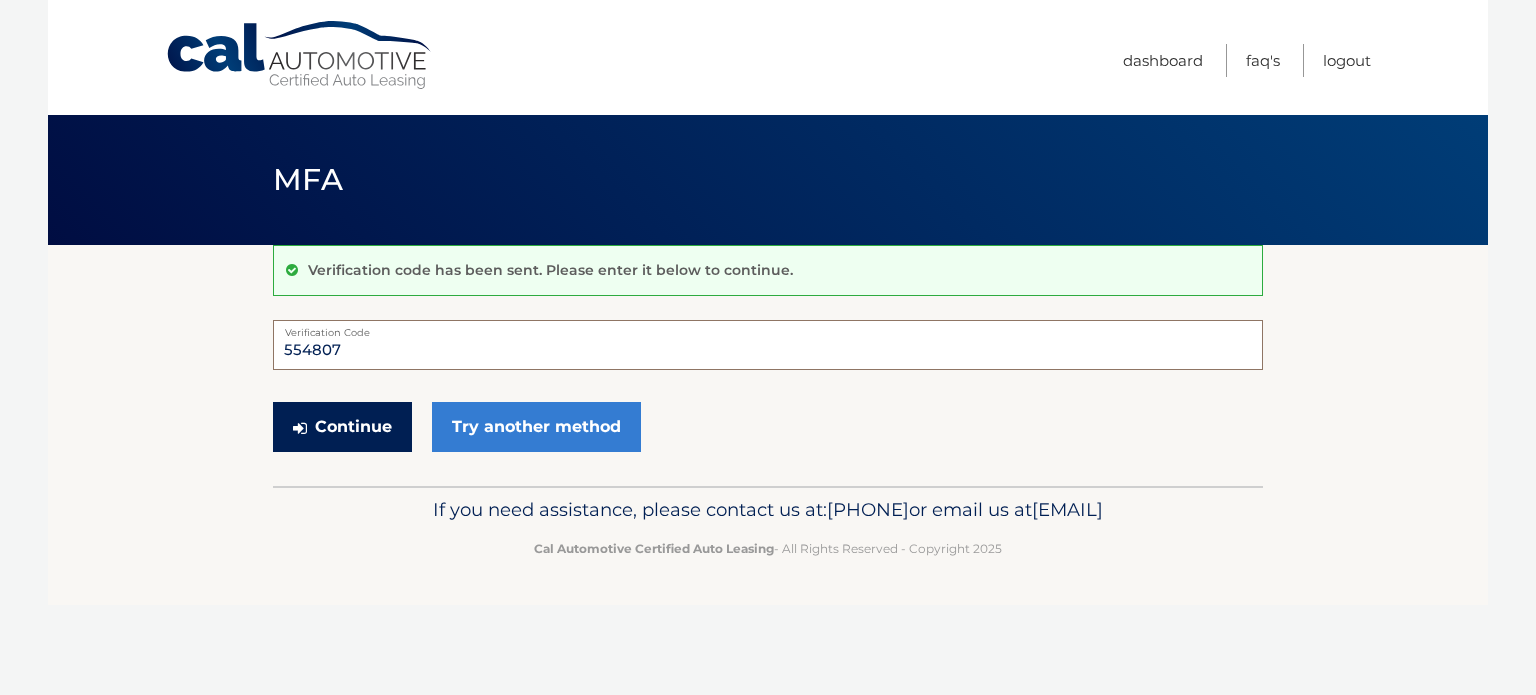type on "554807" 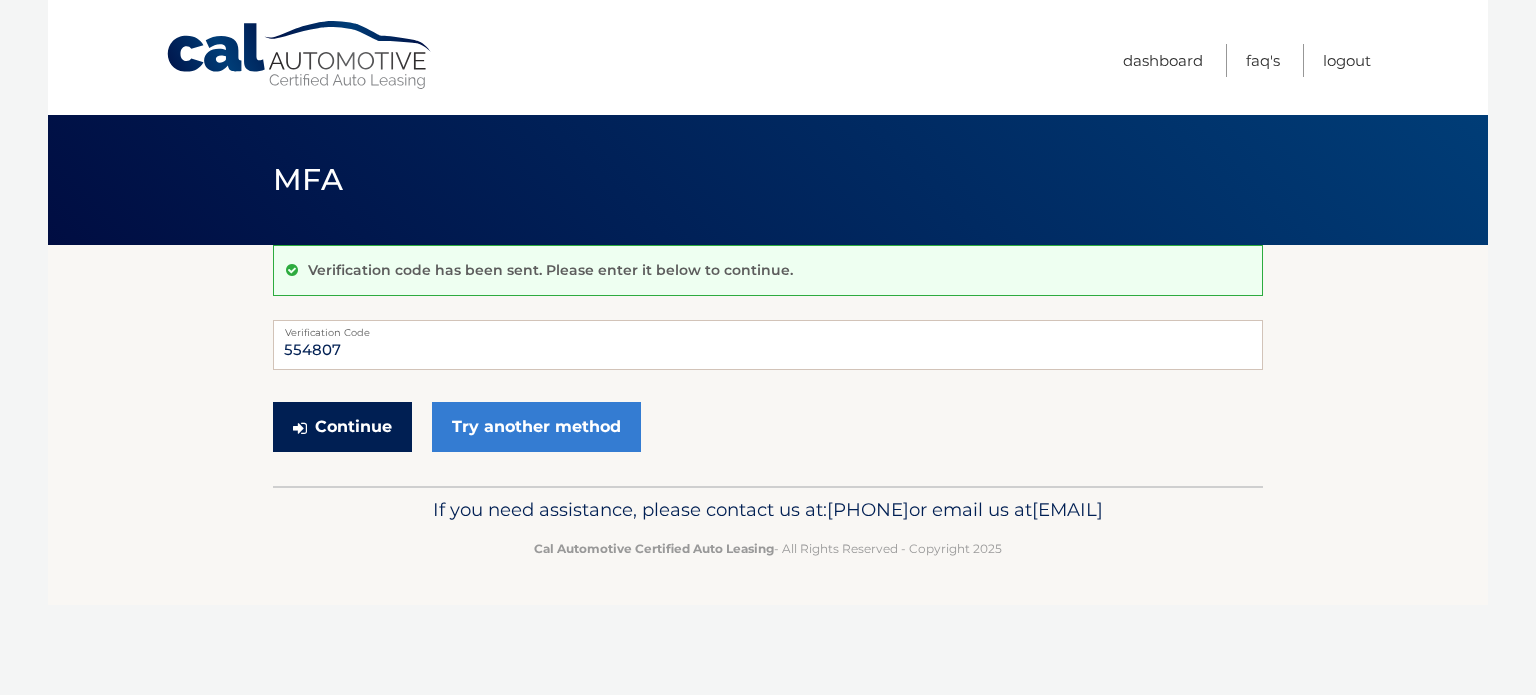 click on "Continue" at bounding box center [342, 427] 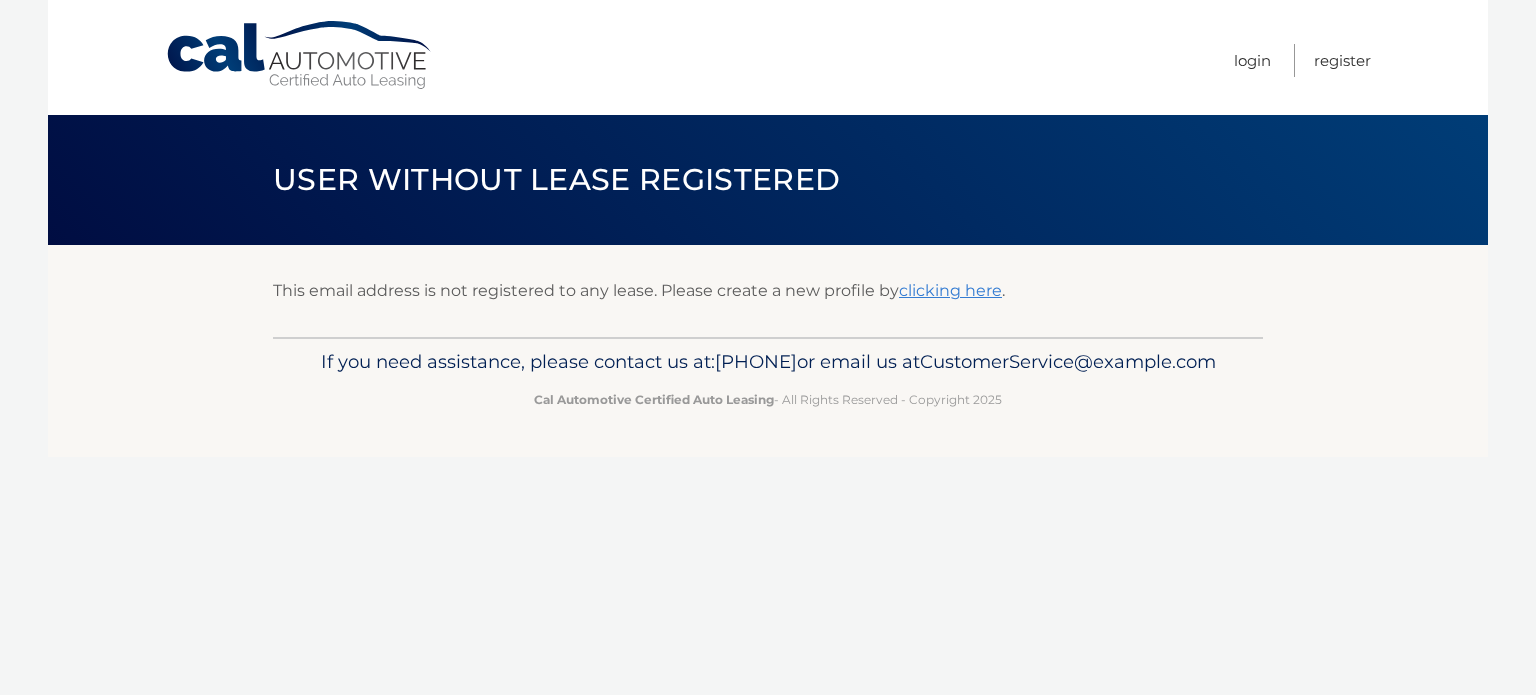 scroll, scrollTop: 0, scrollLeft: 0, axis: both 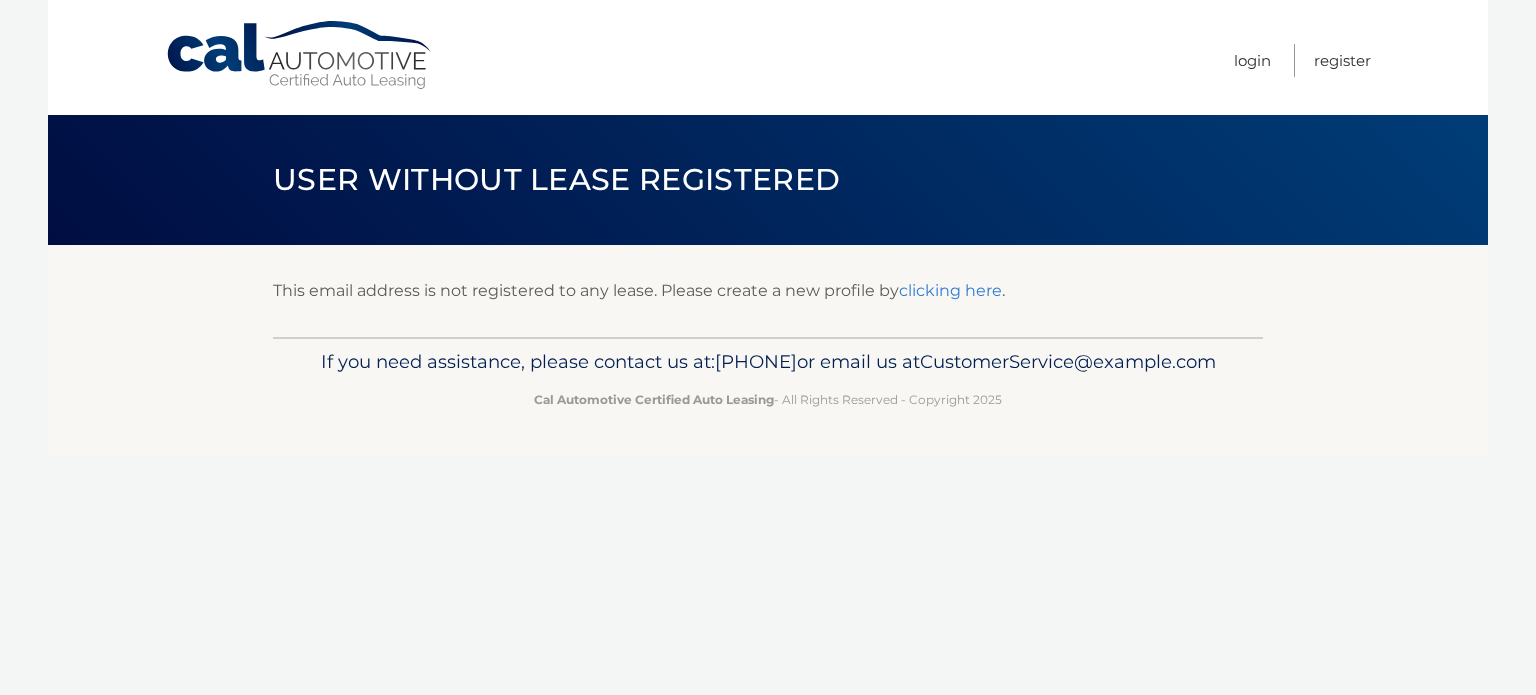 click on "clicking here" at bounding box center (950, 290) 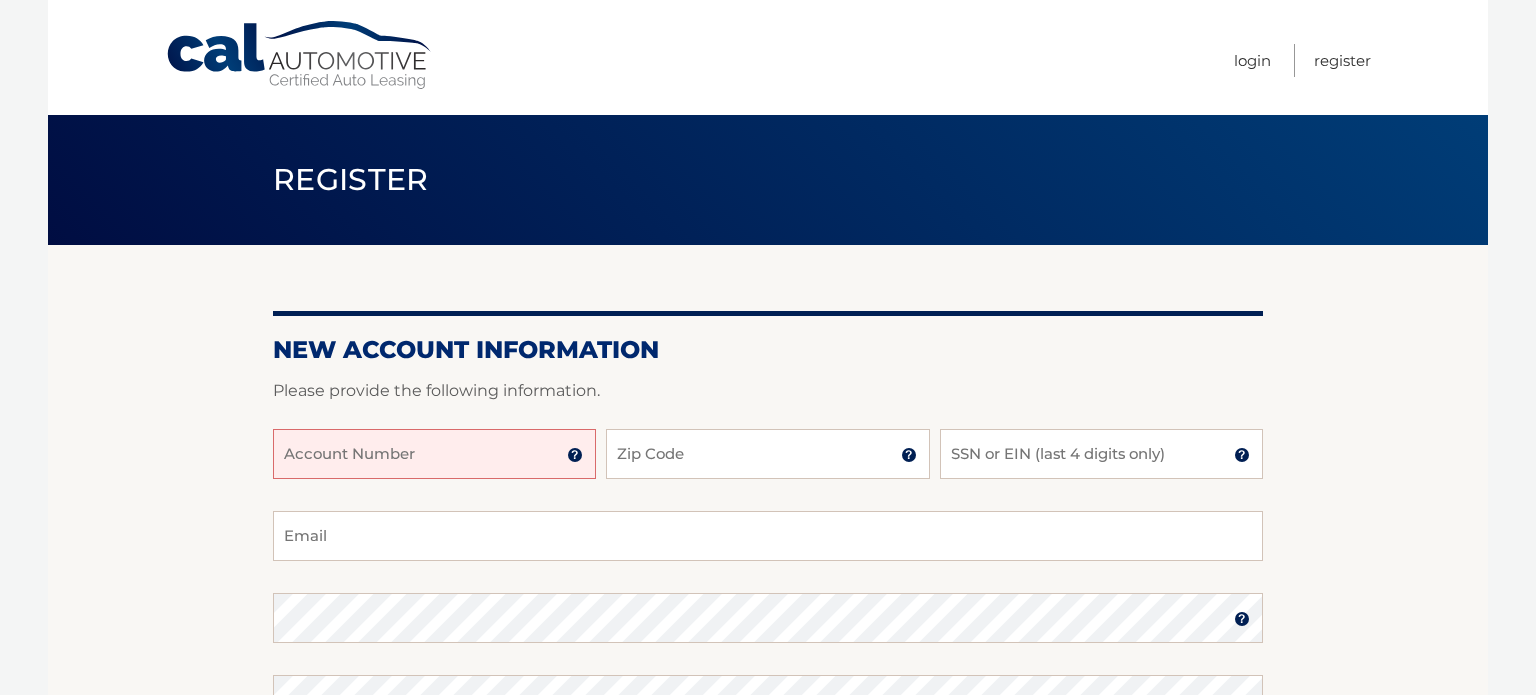scroll, scrollTop: 0, scrollLeft: 0, axis: both 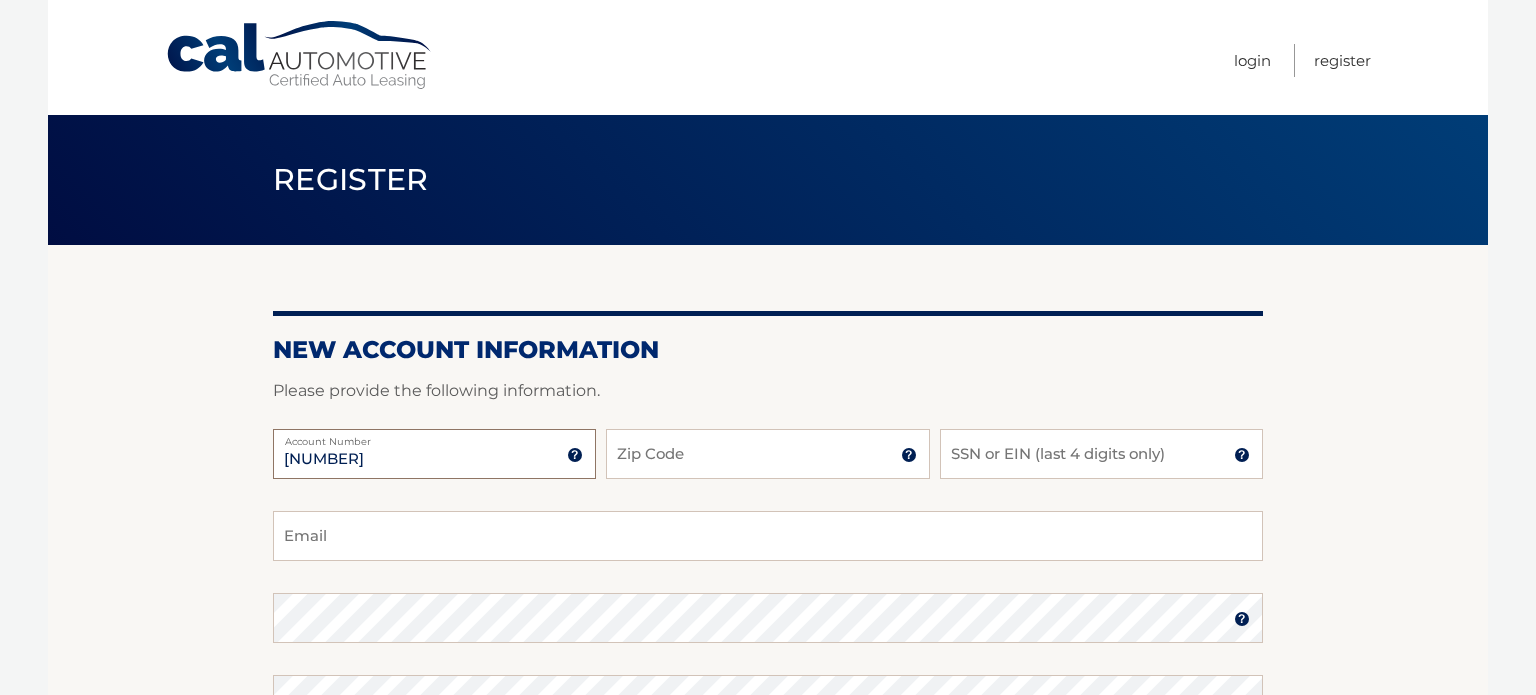 type on "[NUMBER]" 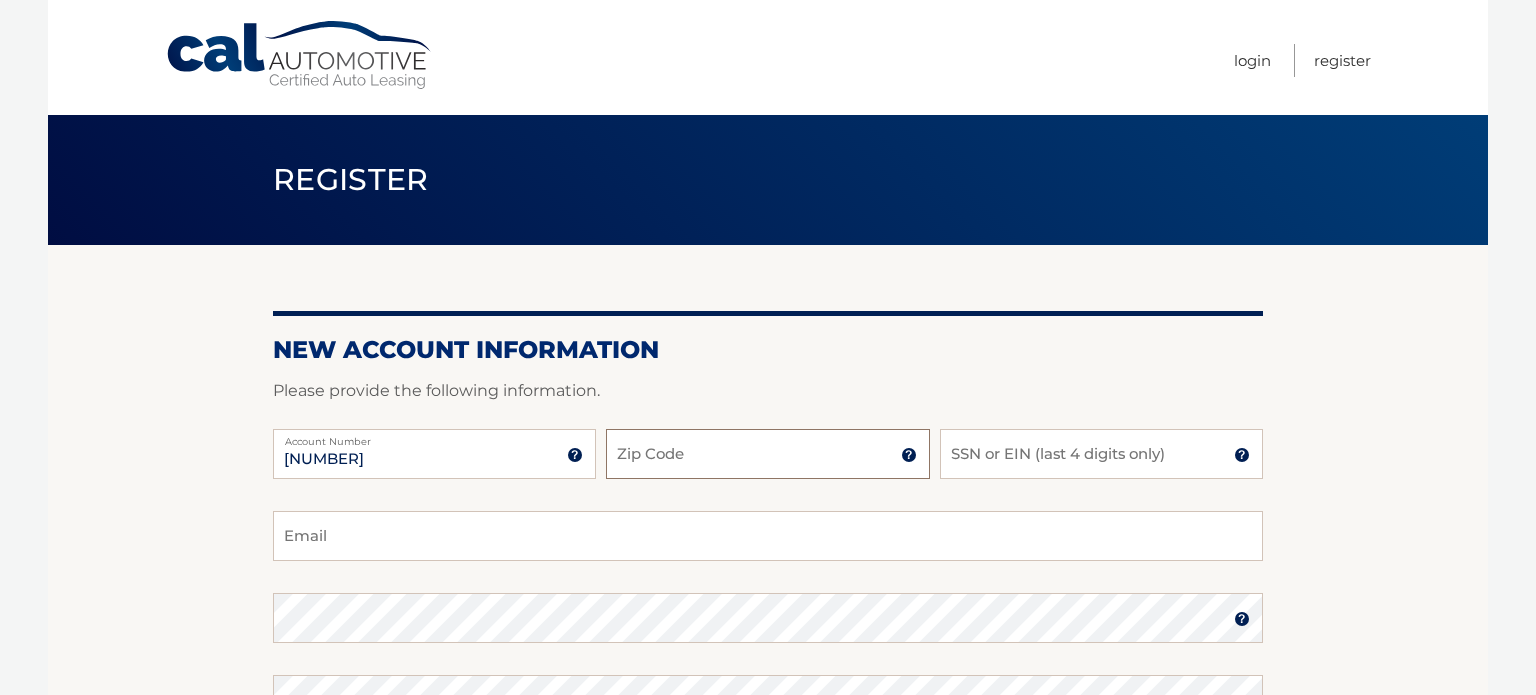 click on "Zip Code" at bounding box center (767, 454) 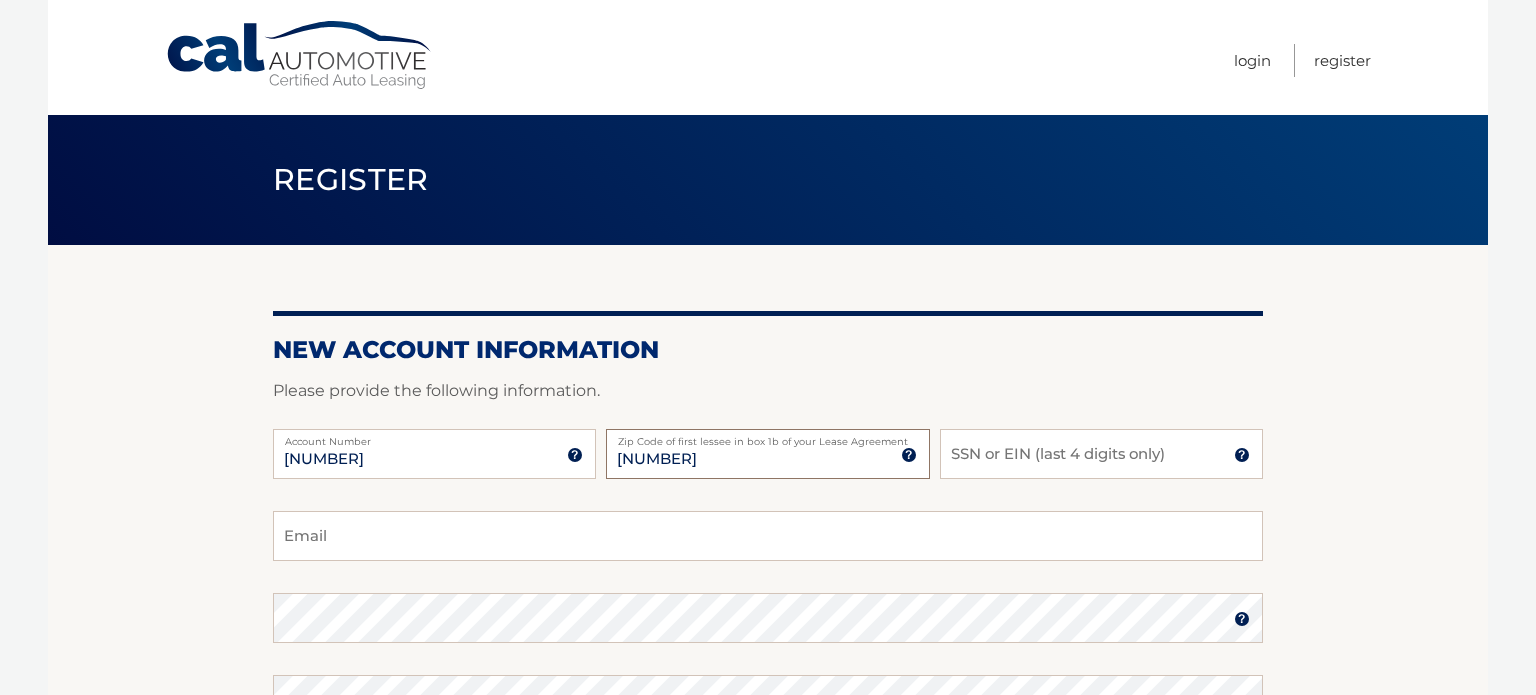 type on "[NUMBER]" 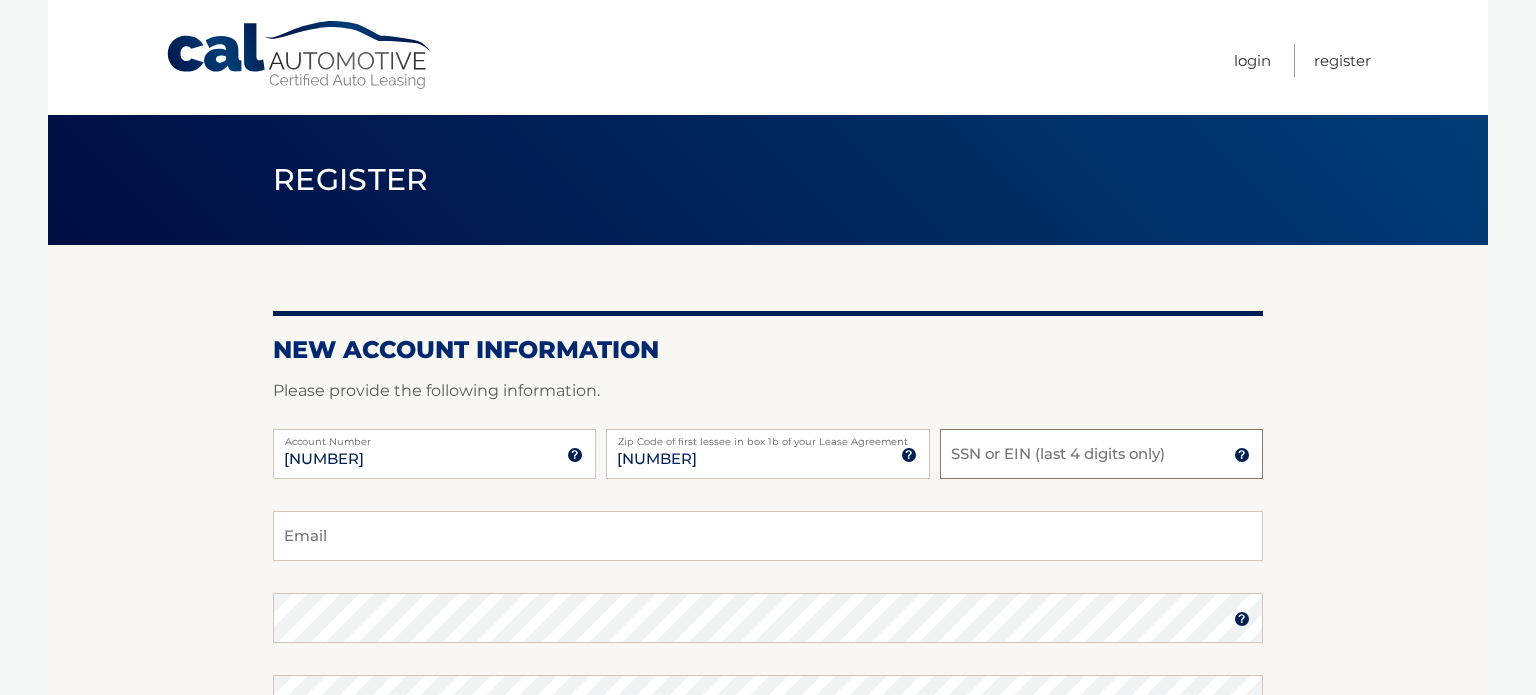 click on "SSN or EIN (last 4 digits only)" at bounding box center (1101, 454) 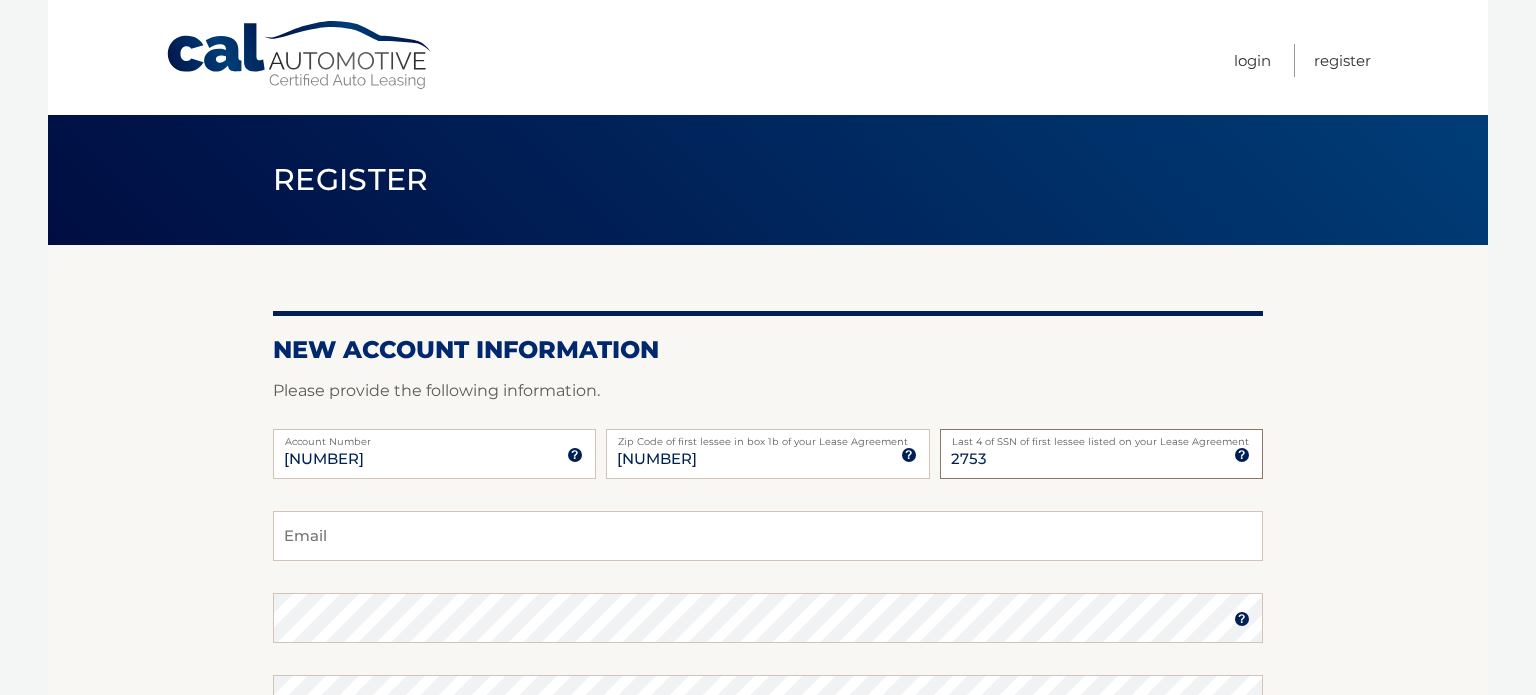 type on "2753" 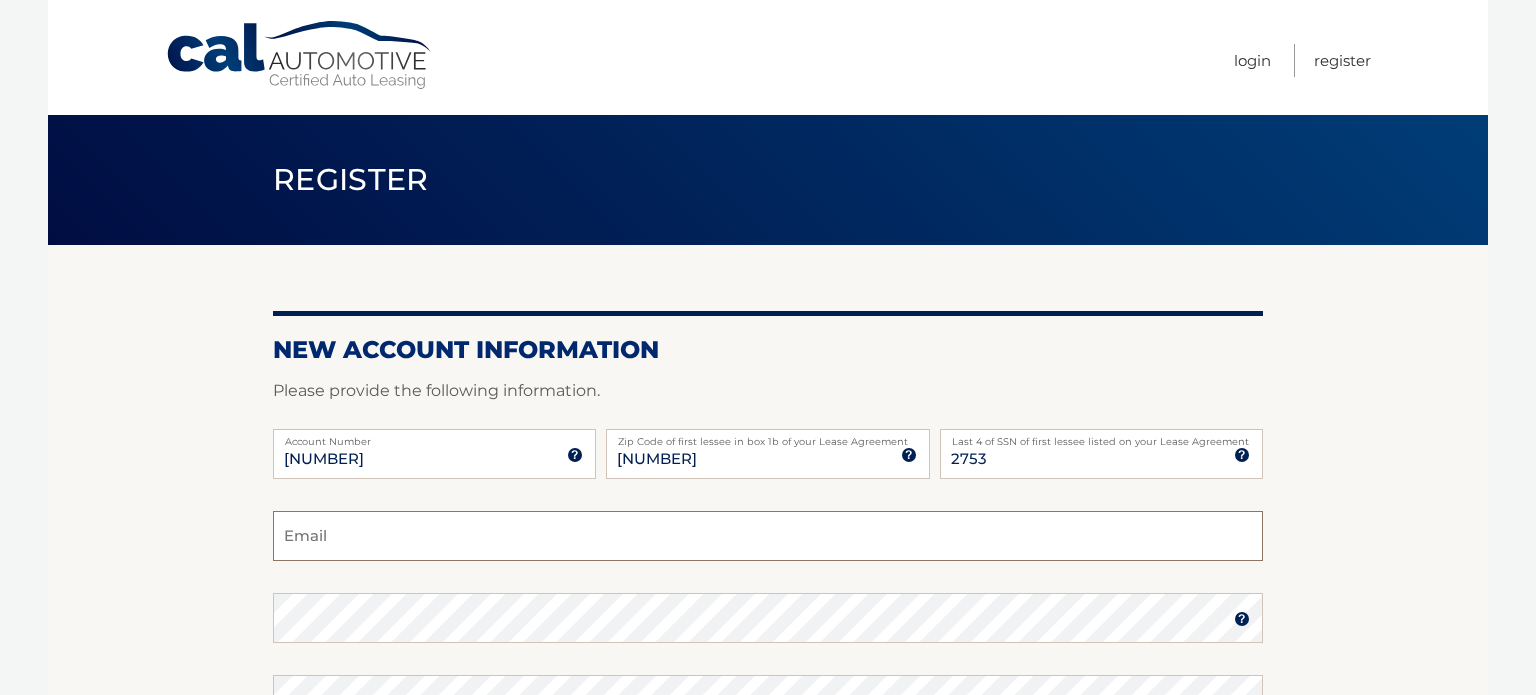 click on "Email" at bounding box center (768, 536) 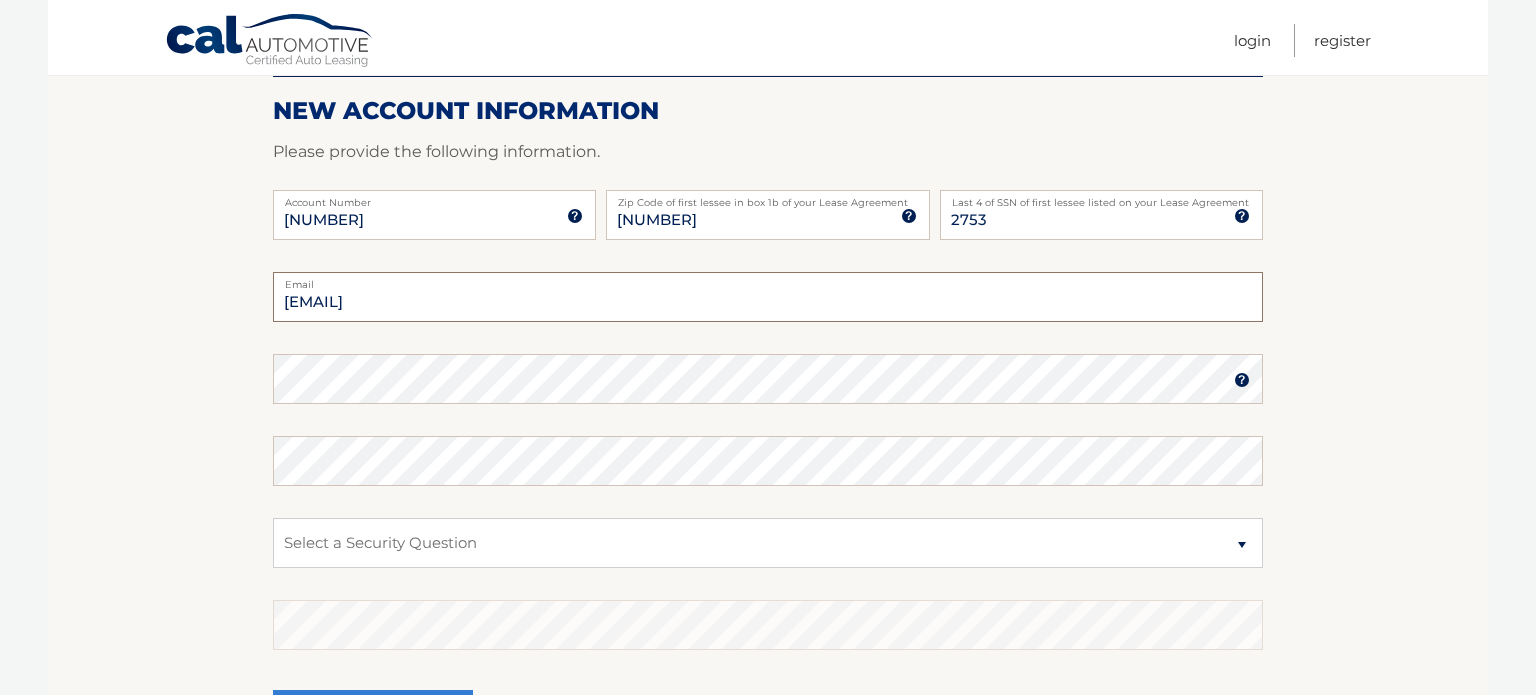 scroll, scrollTop: 244, scrollLeft: 0, axis: vertical 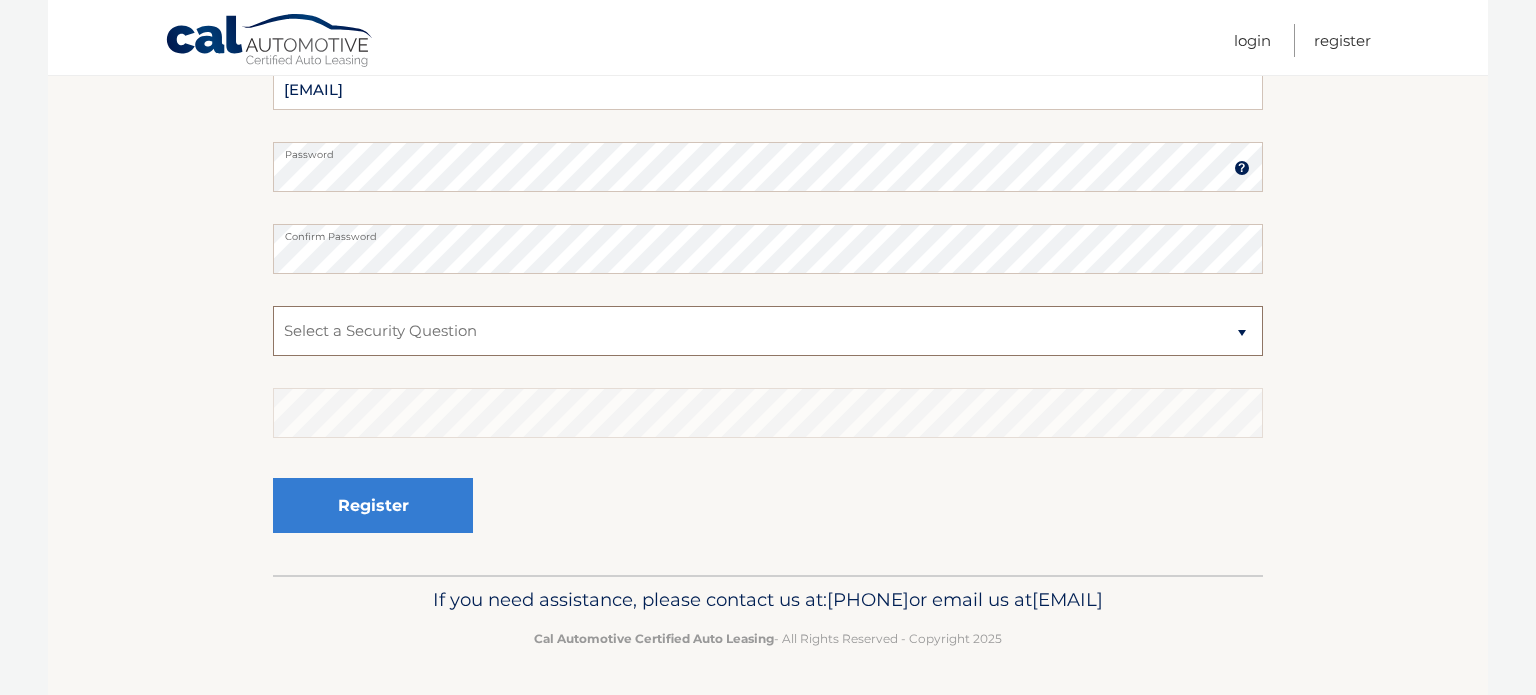 click on "Select a Security Question
What was the name of your elementary school?
What is your mother’s maiden name?
What street did you live on in the third grade?
In what city or town was your first job?
What was your childhood phone number including area code? (e.g., 000-000-0000)" at bounding box center (768, 331) 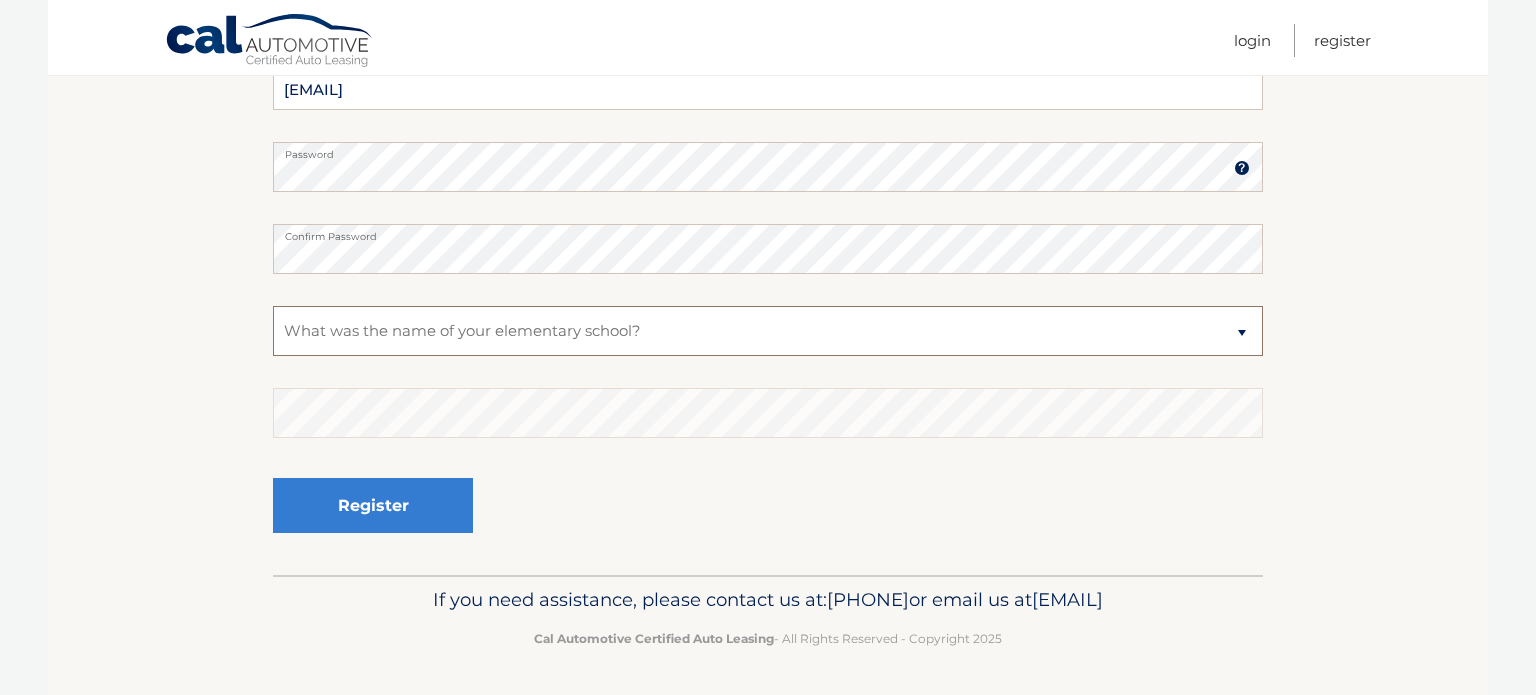 click on "Select a Security Question
What was the name of your elementary school?
What is your mother’s maiden name?
What street did you live on in the third grade?
In what city or town was your first job?
What was your childhood phone number including area code? (e.g., 000-000-0000)" at bounding box center (768, 331) 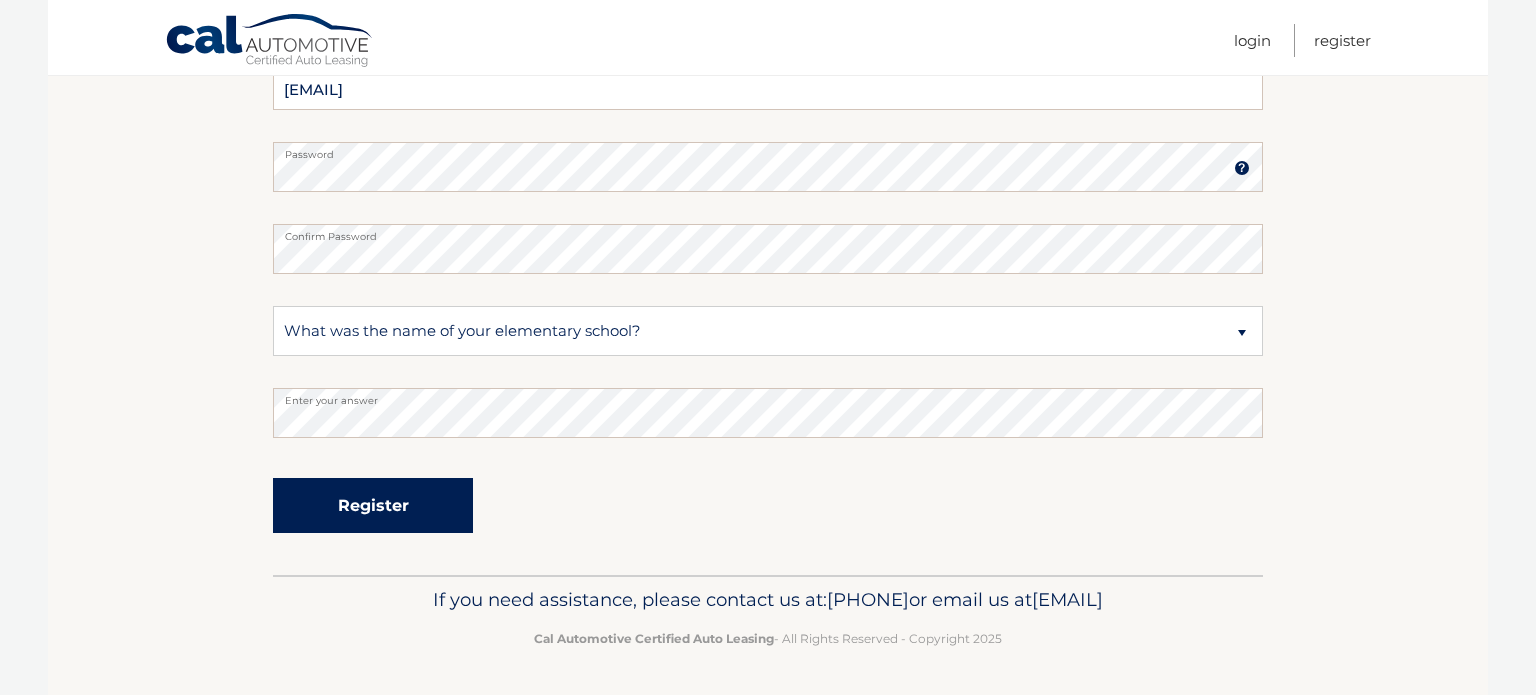 click on "Register" at bounding box center [373, 505] 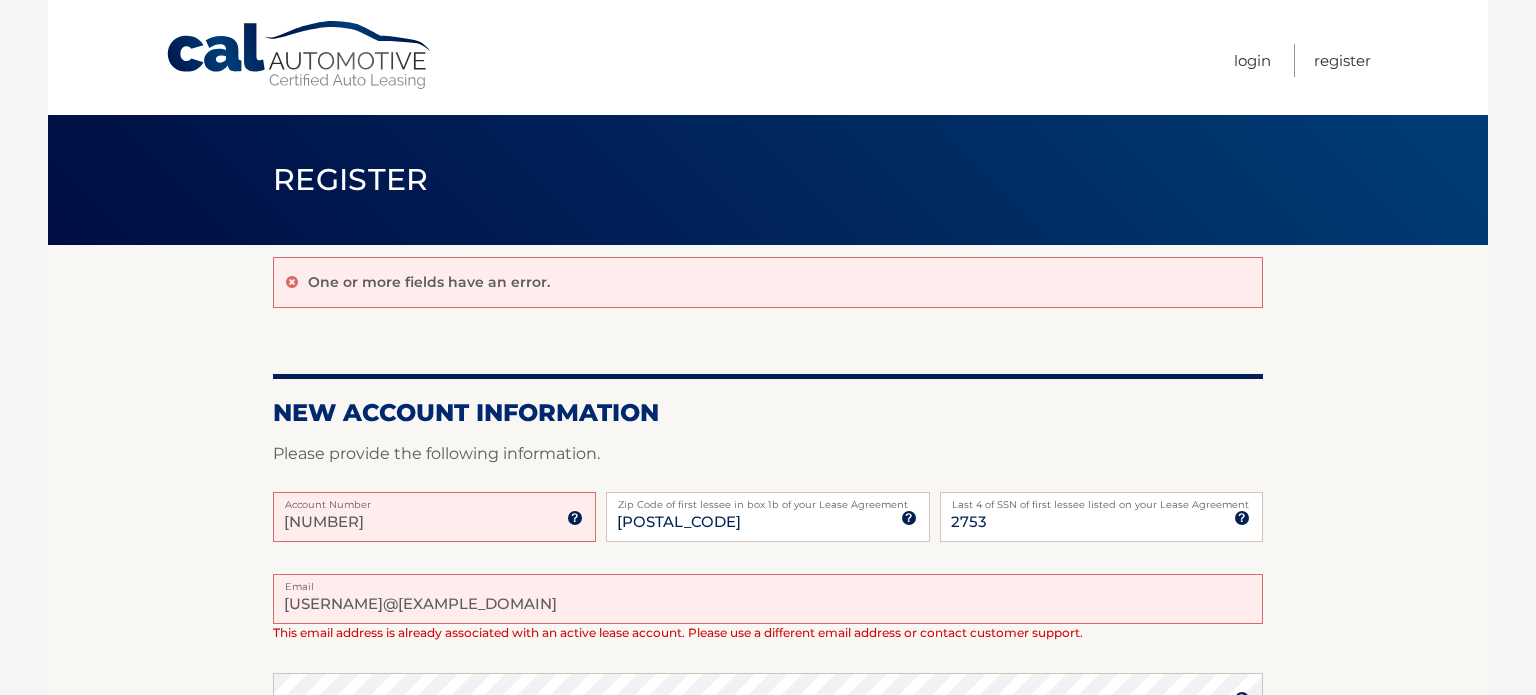scroll, scrollTop: 0, scrollLeft: 0, axis: both 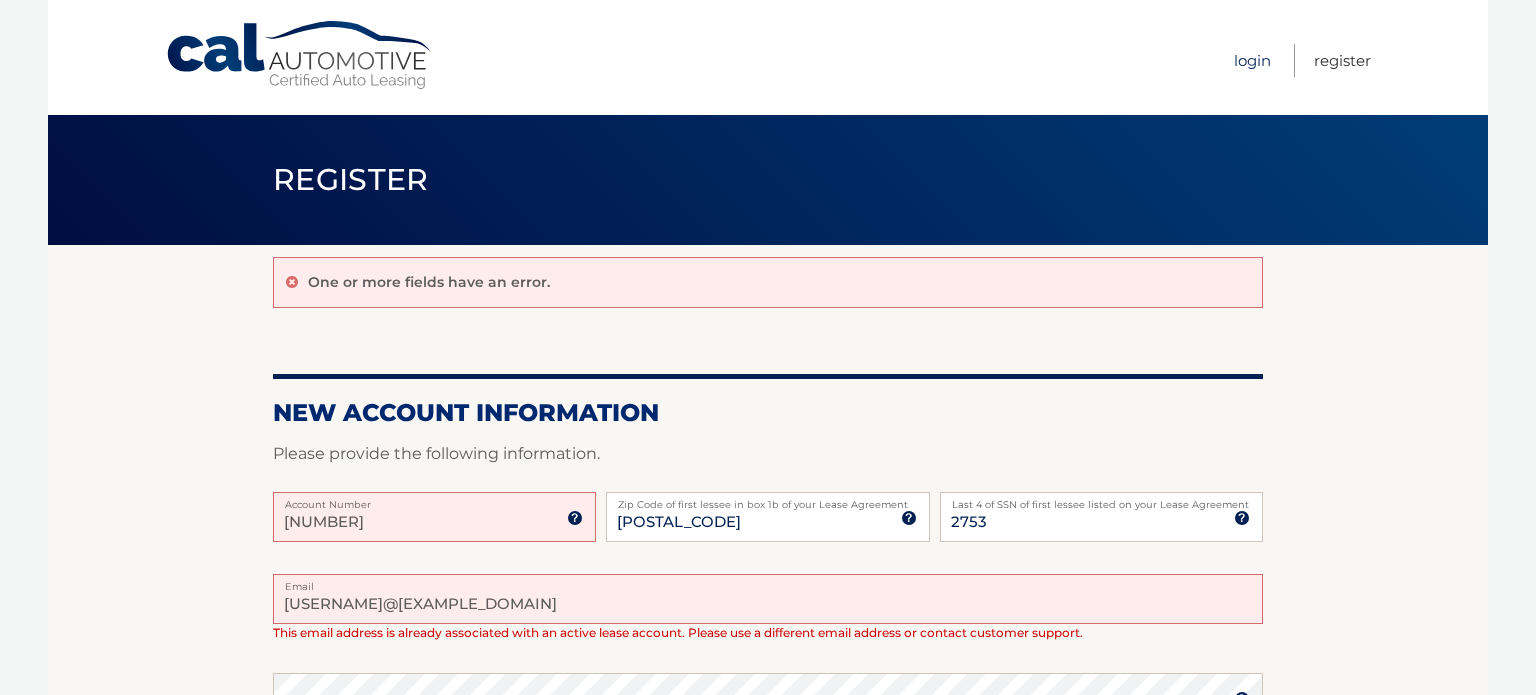 click on "Login" at bounding box center [1252, 60] 